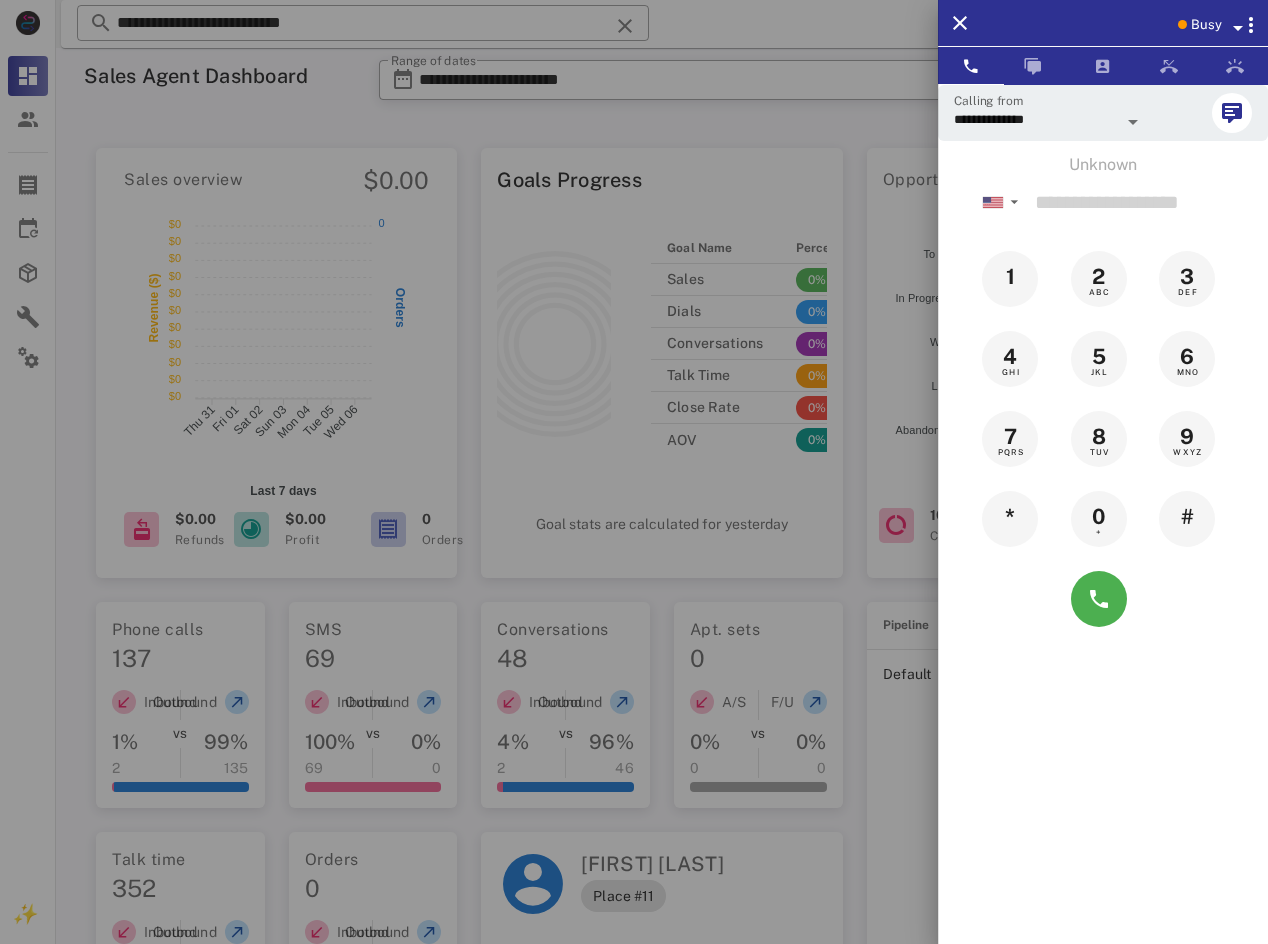 scroll, scrollTop: 0, scrollLeft: 0, axis: both 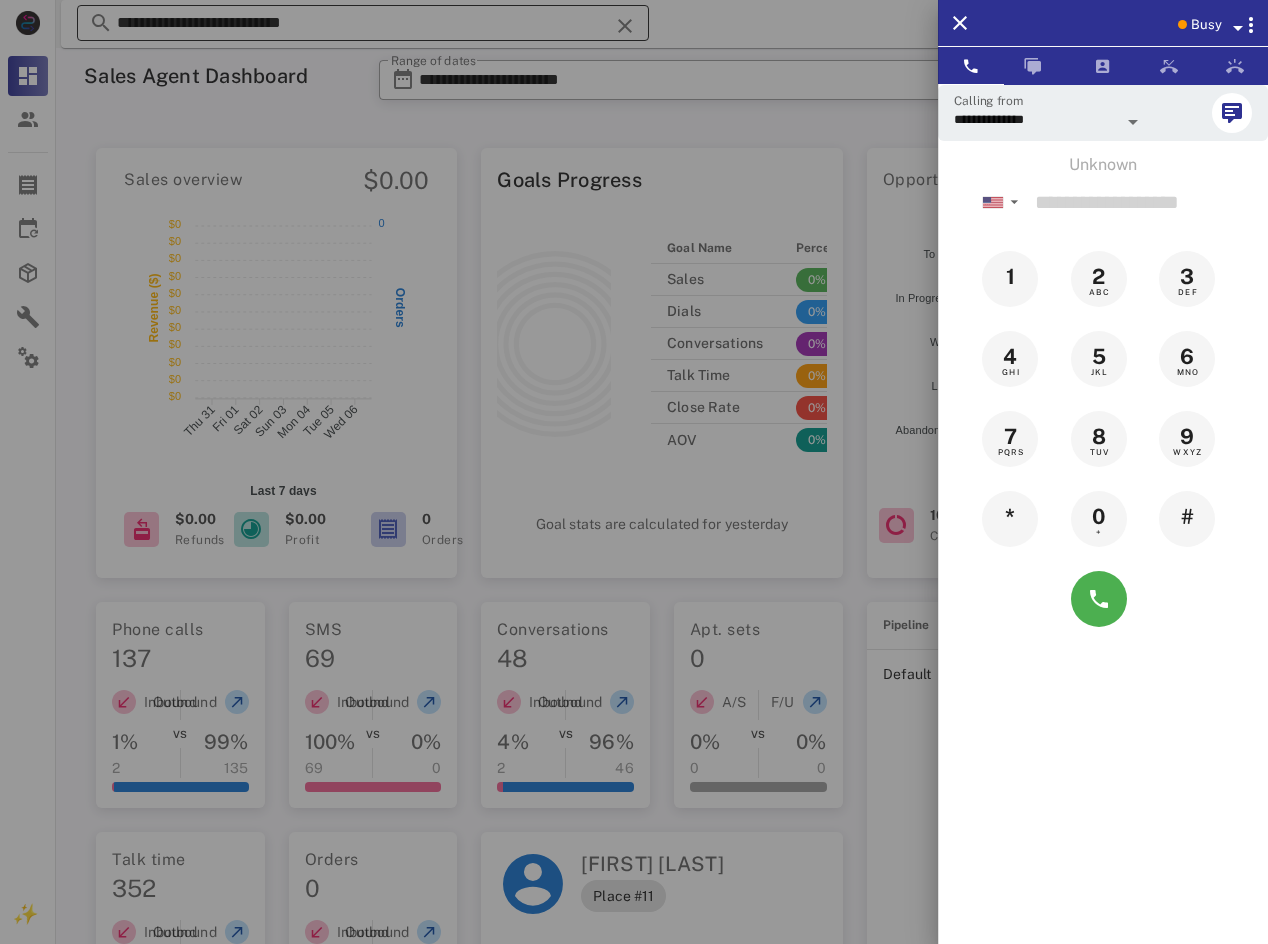 click on "**********" at bounding box center [363, 23] 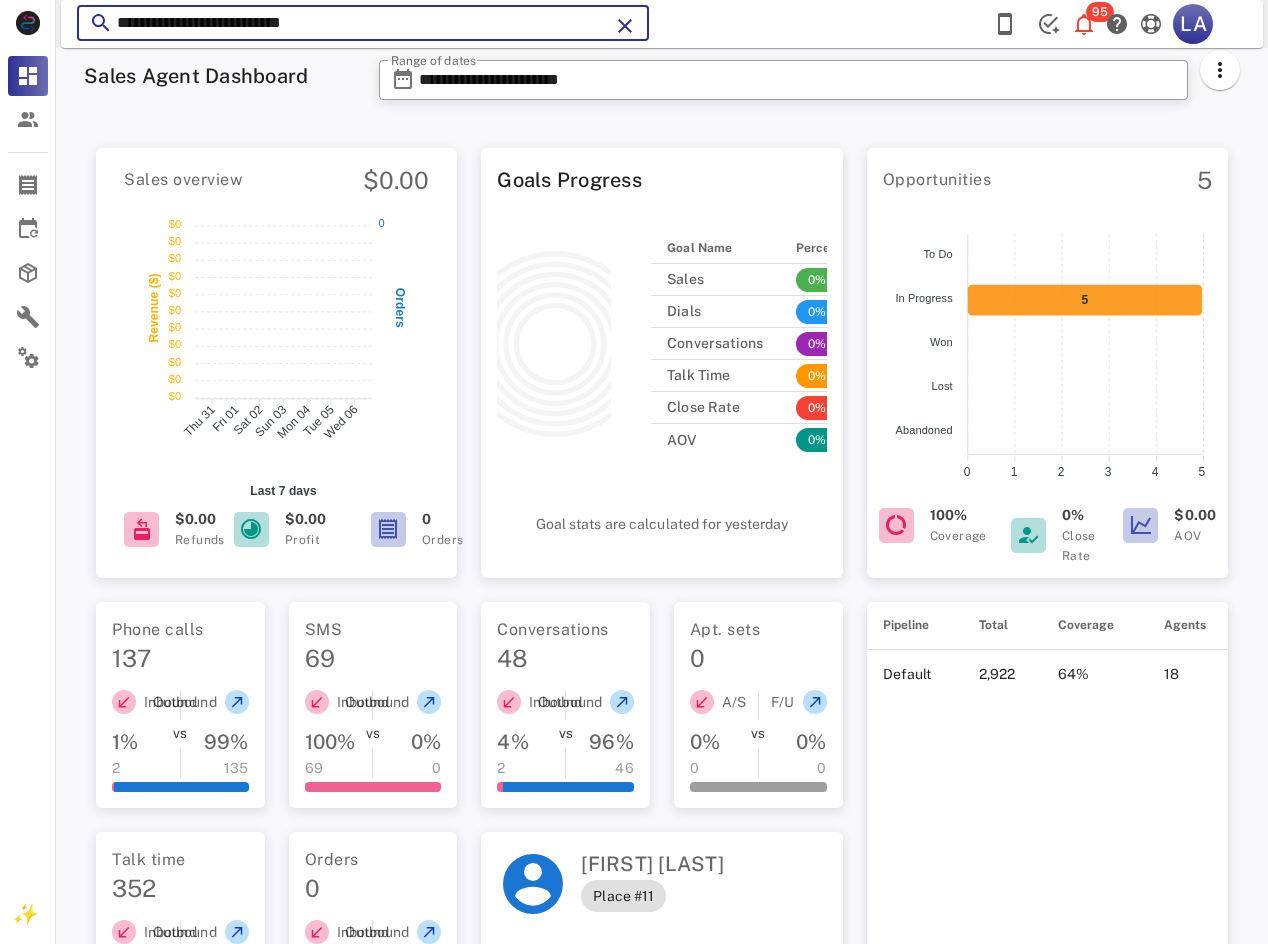 click on "**********" at bounding box center [363, 23] 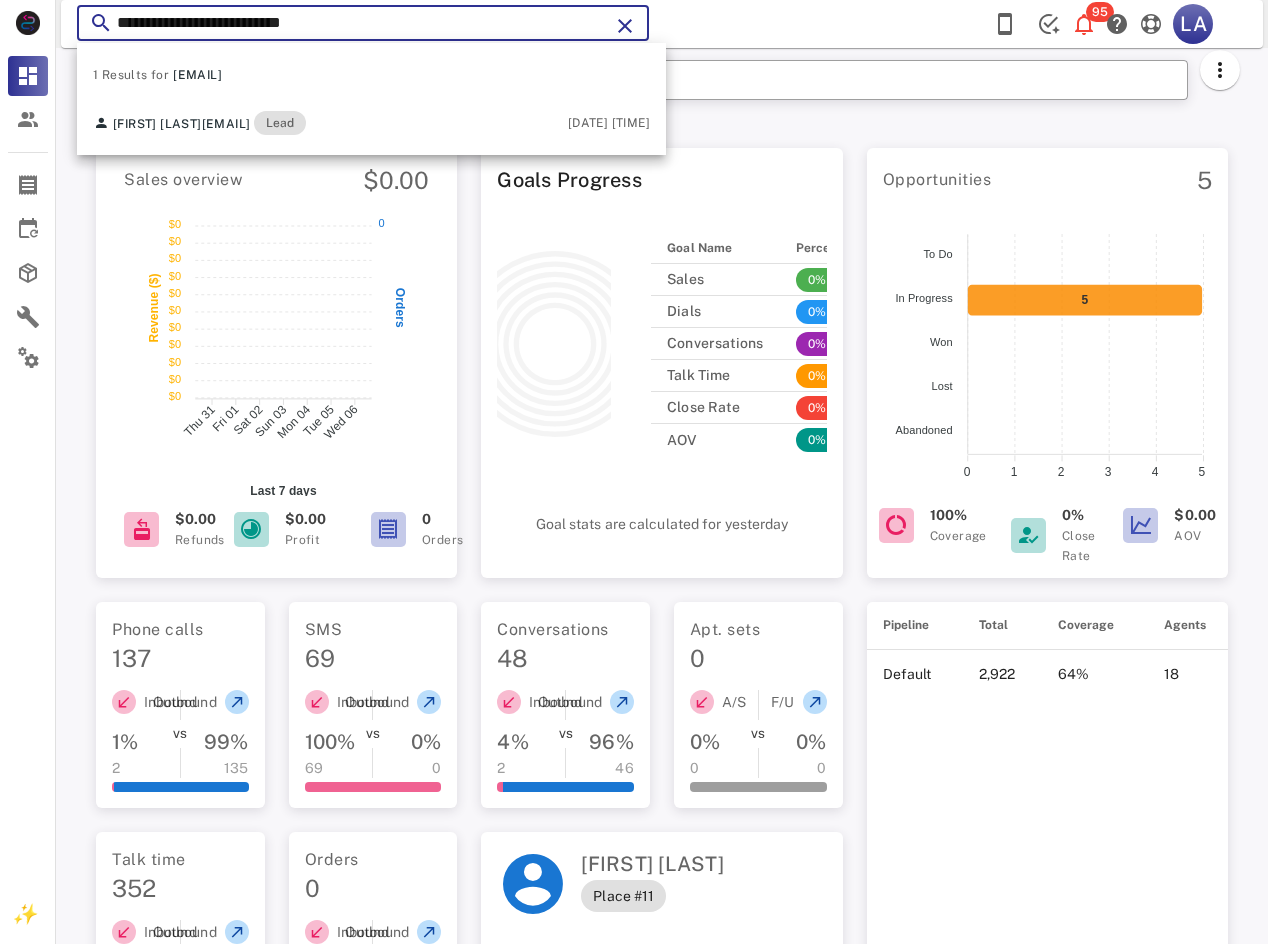 paste 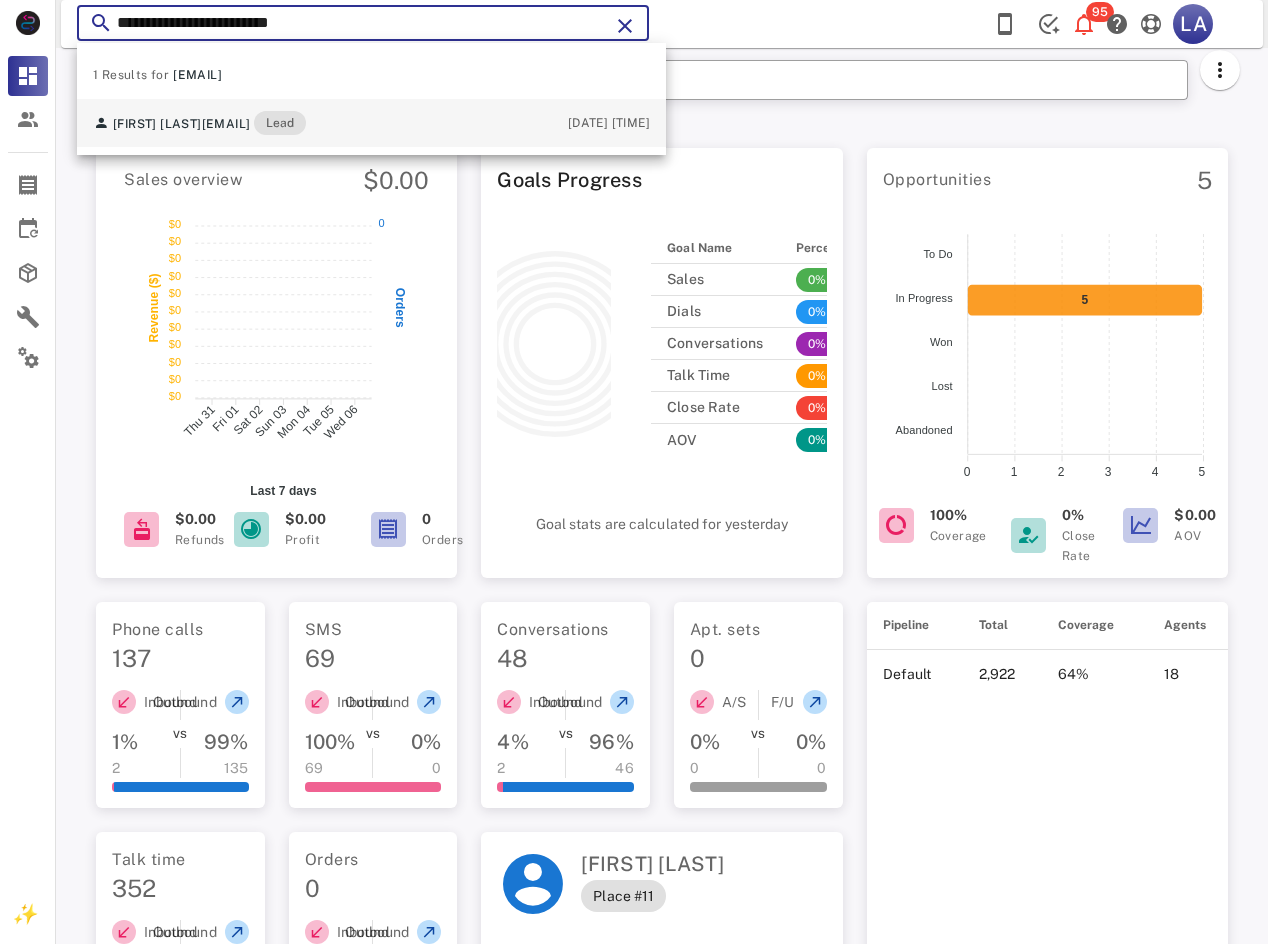 type on "**********" 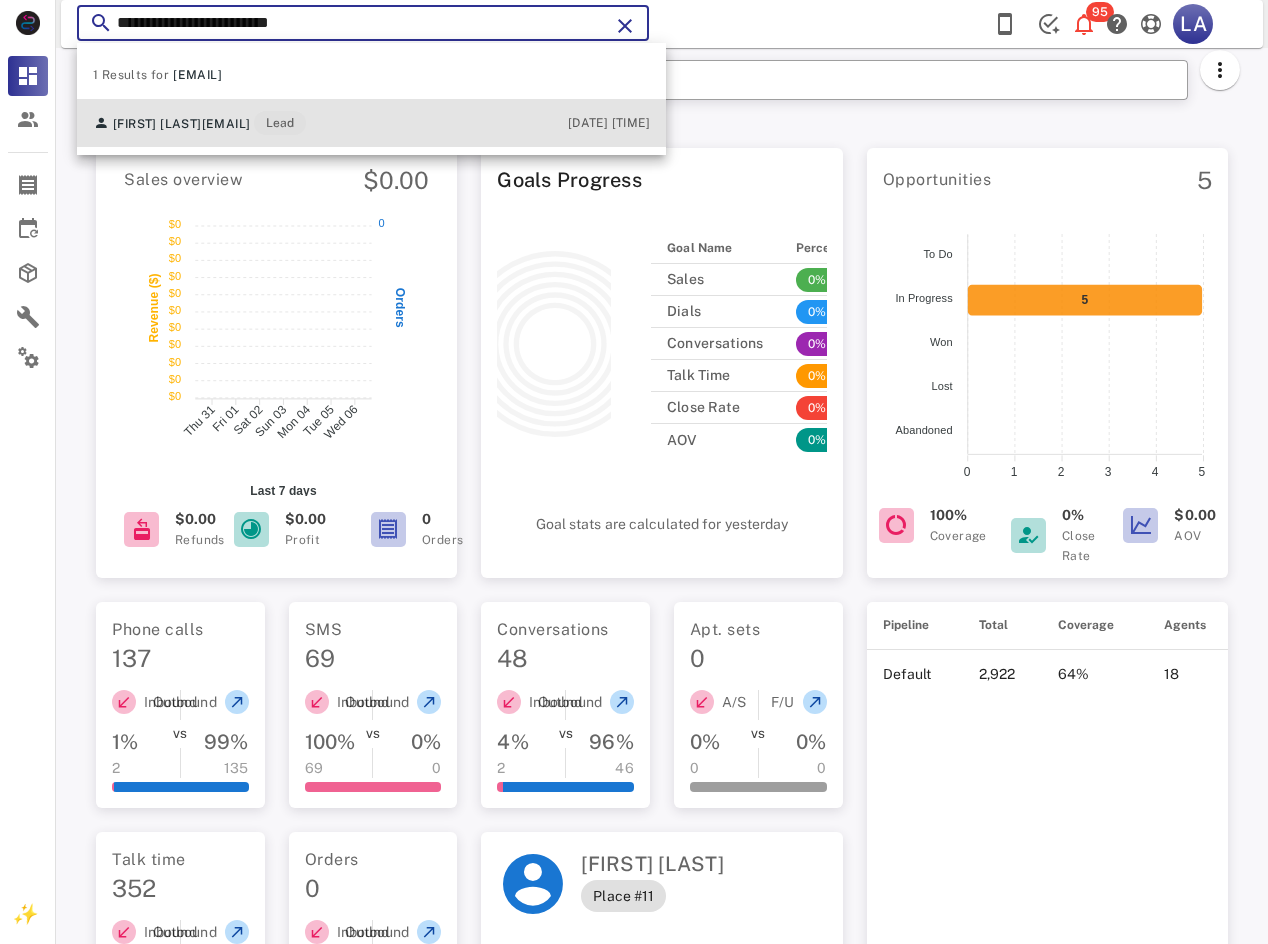 click on "[FIRST] [LAST]   [EMAIL]   Lead" at bounding box center (199, 123) 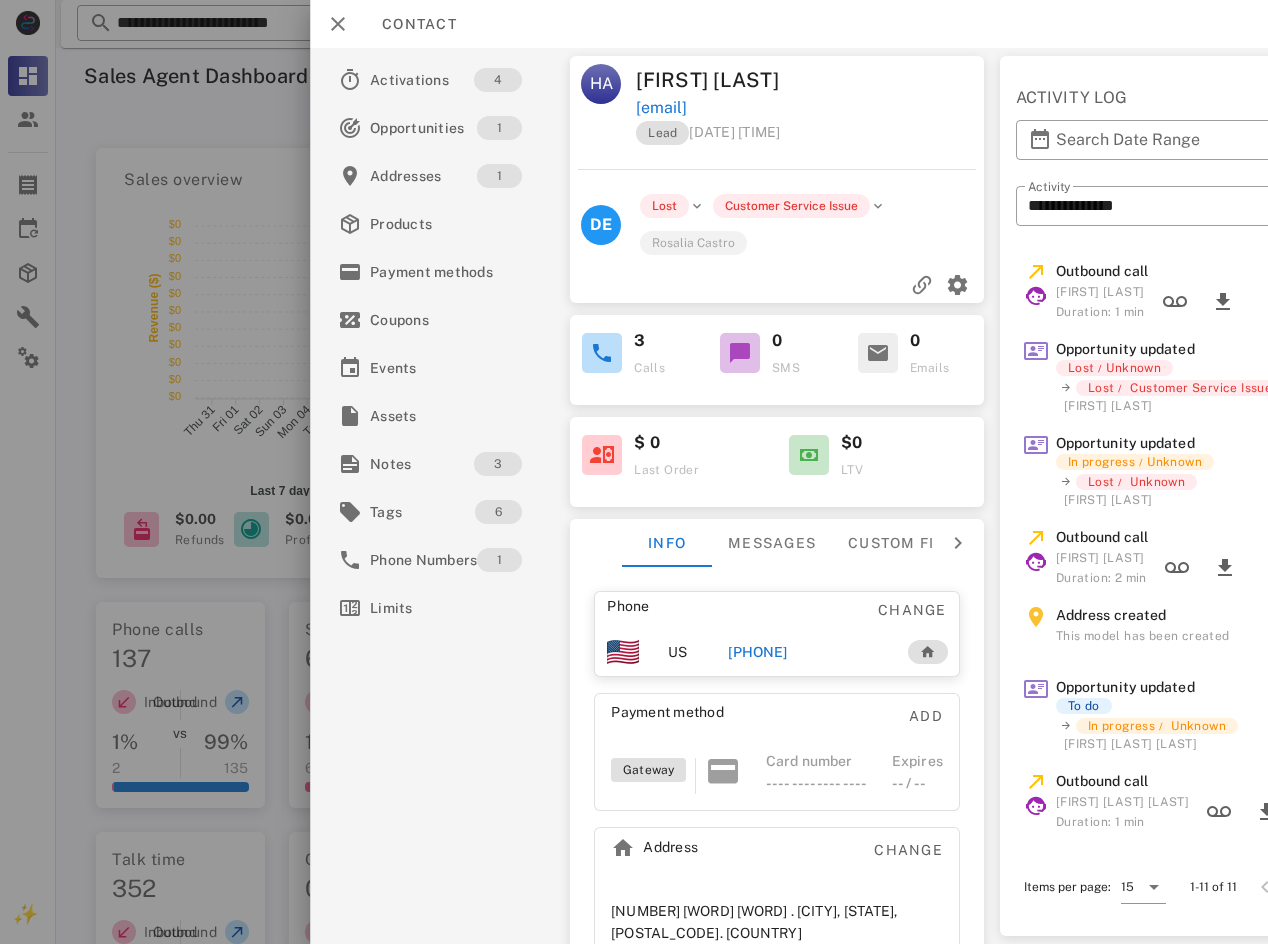 click on "[PHONE]" at bounding box center [757, 652] 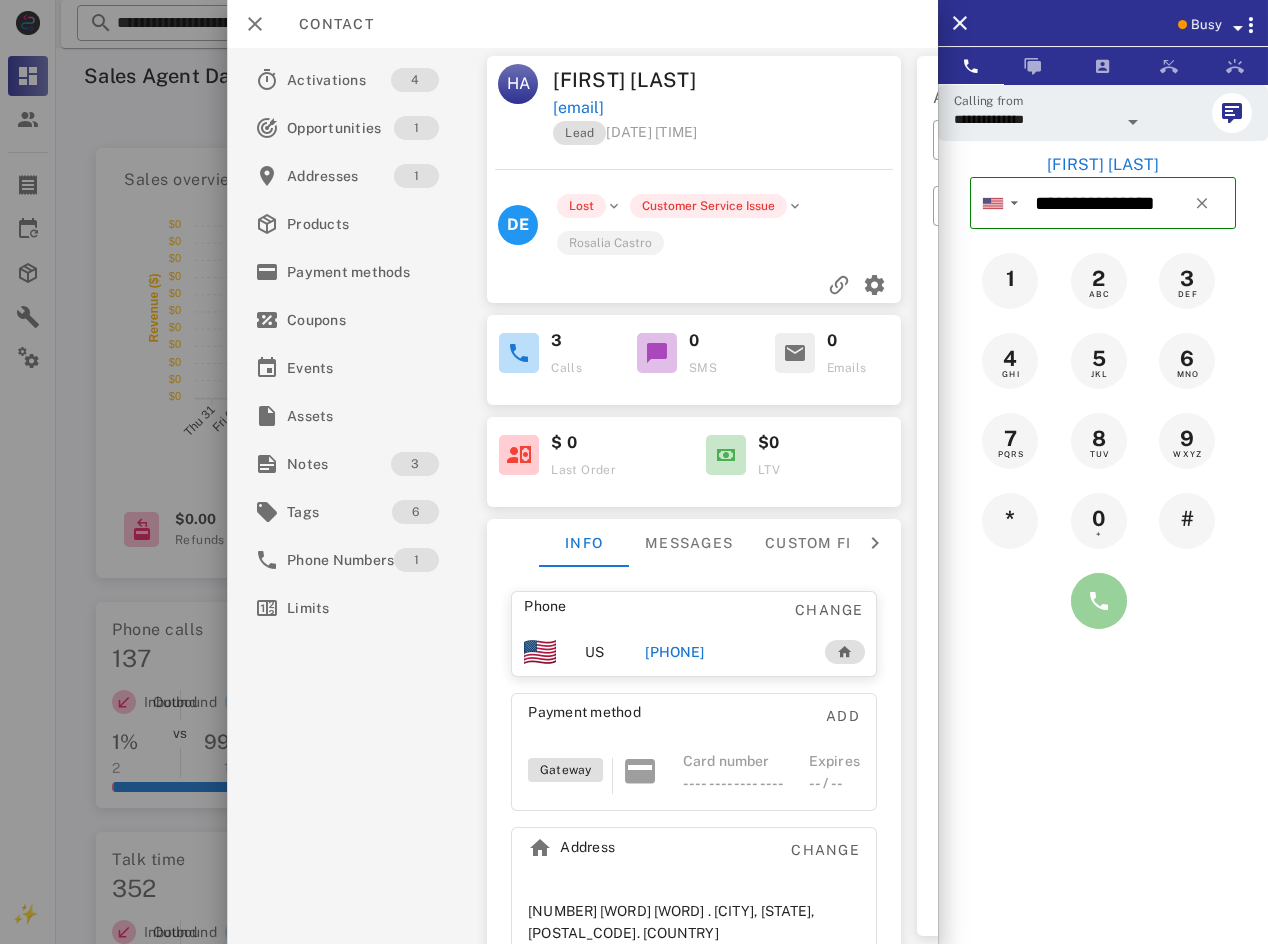 click at bounding box center [1099, 601] 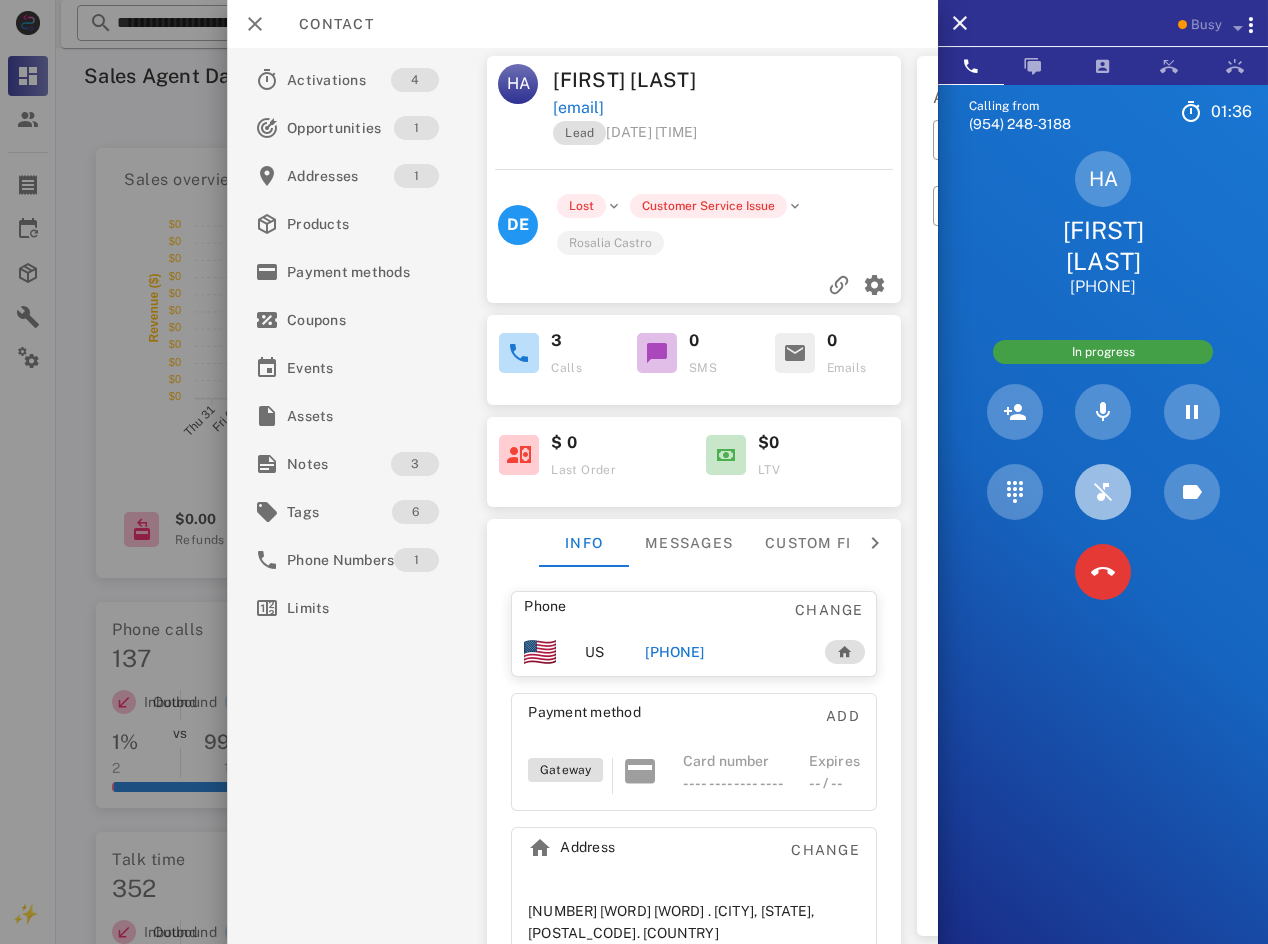 click at bounding box center [1103, 492] 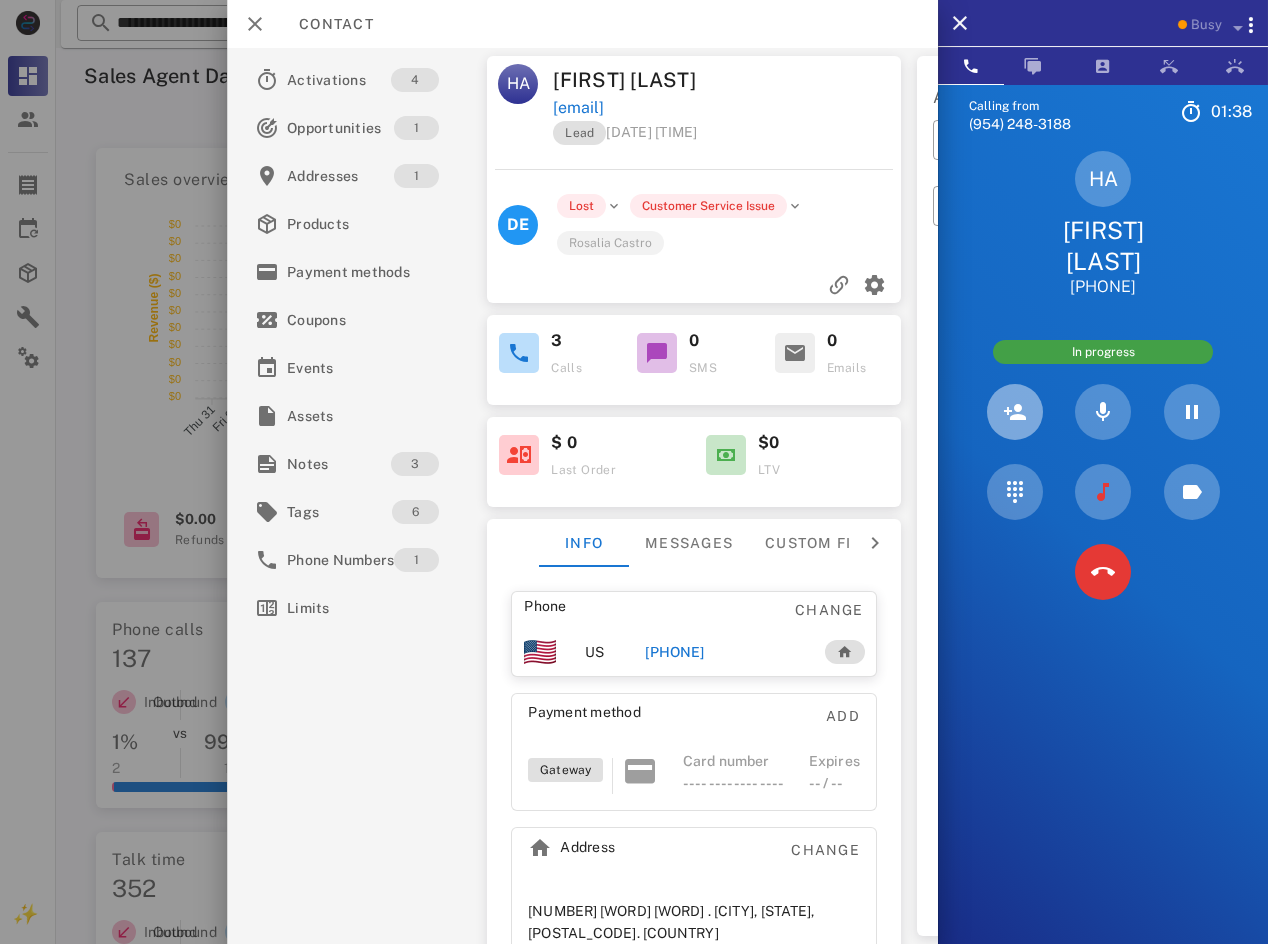 click at bounding box center (1015, 412) 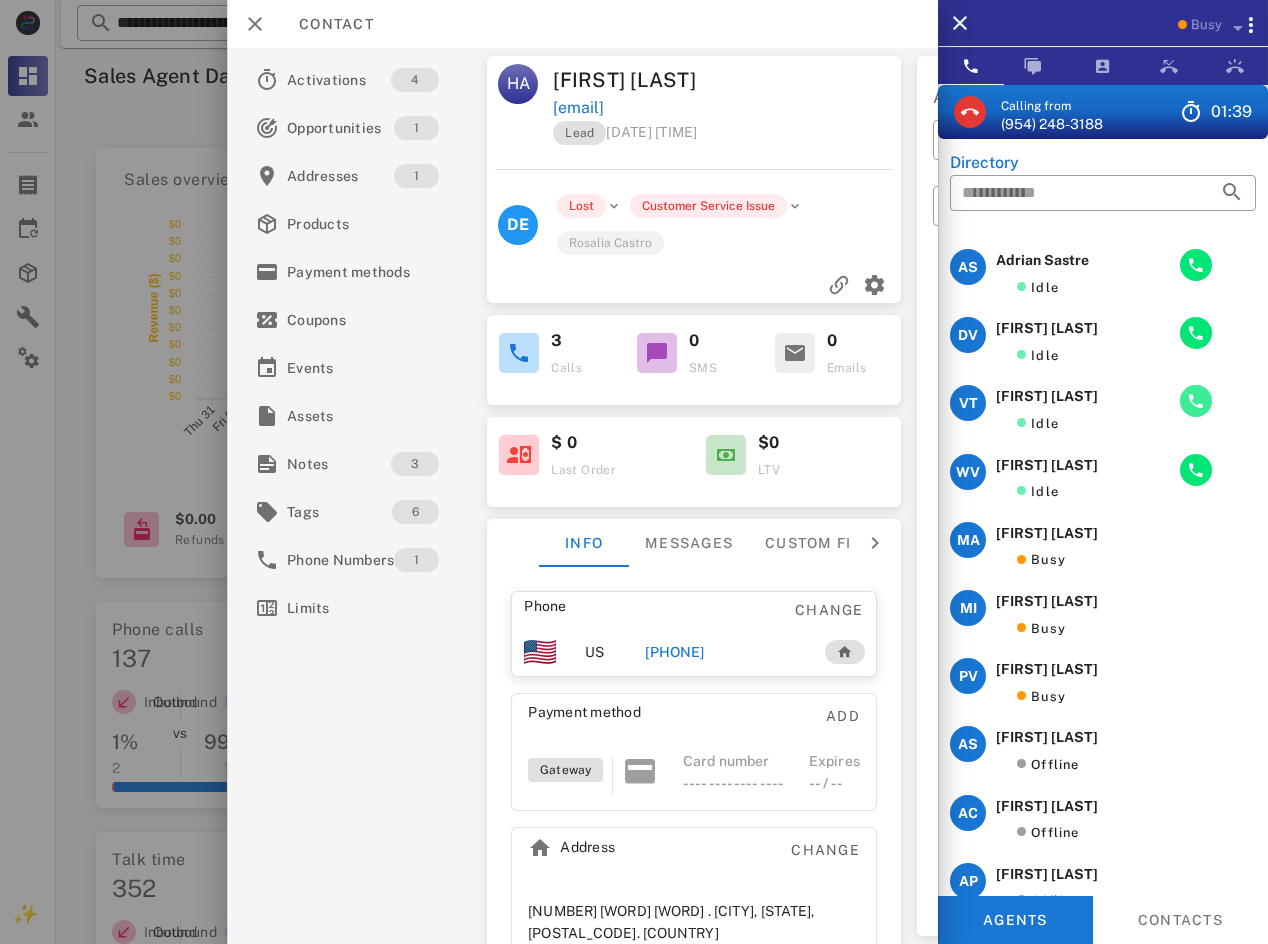 click at bounding box center [1196, 401] 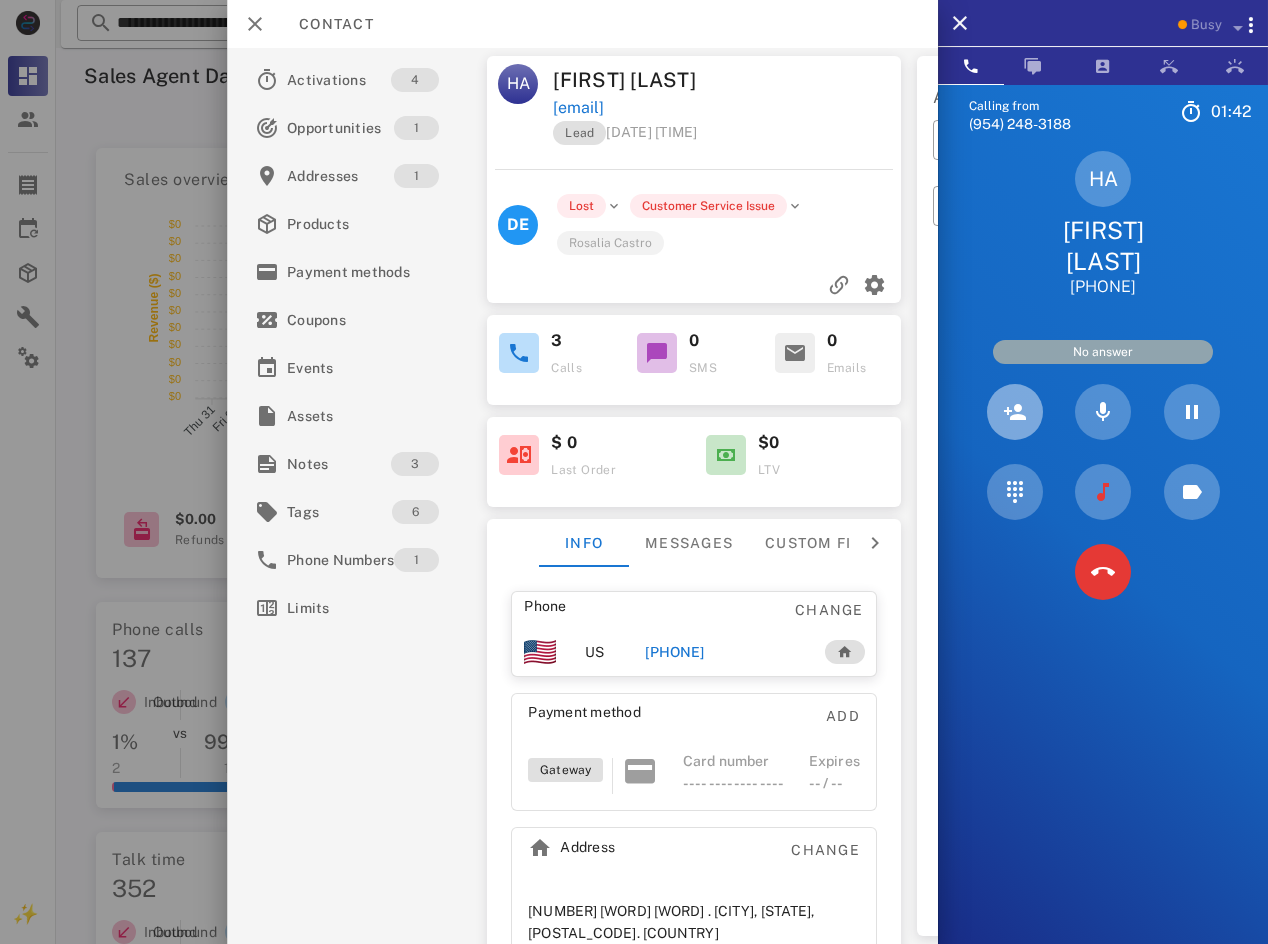 click at bounding box center (1015, 412) 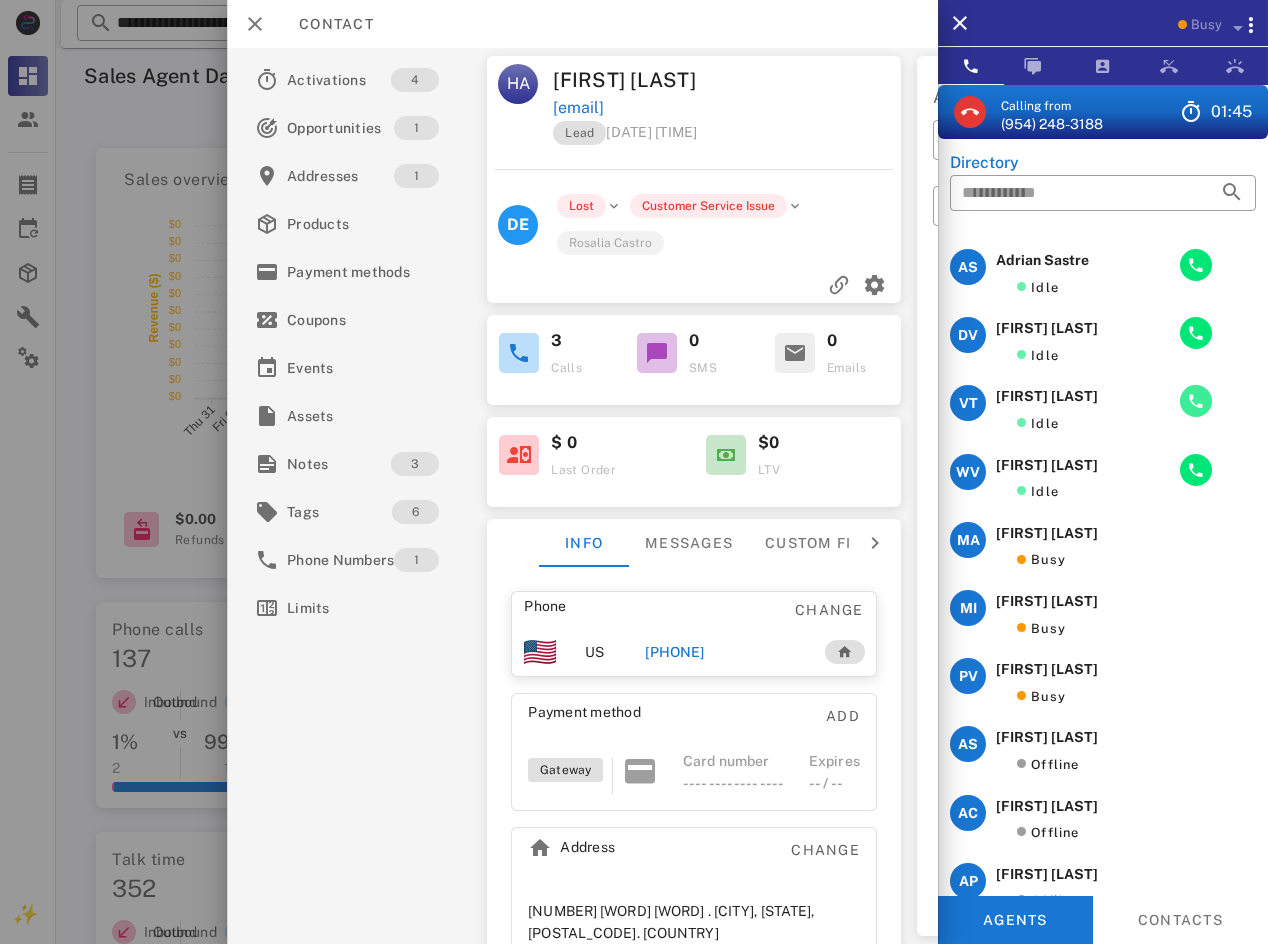 click at bounding box center (1196, 401) 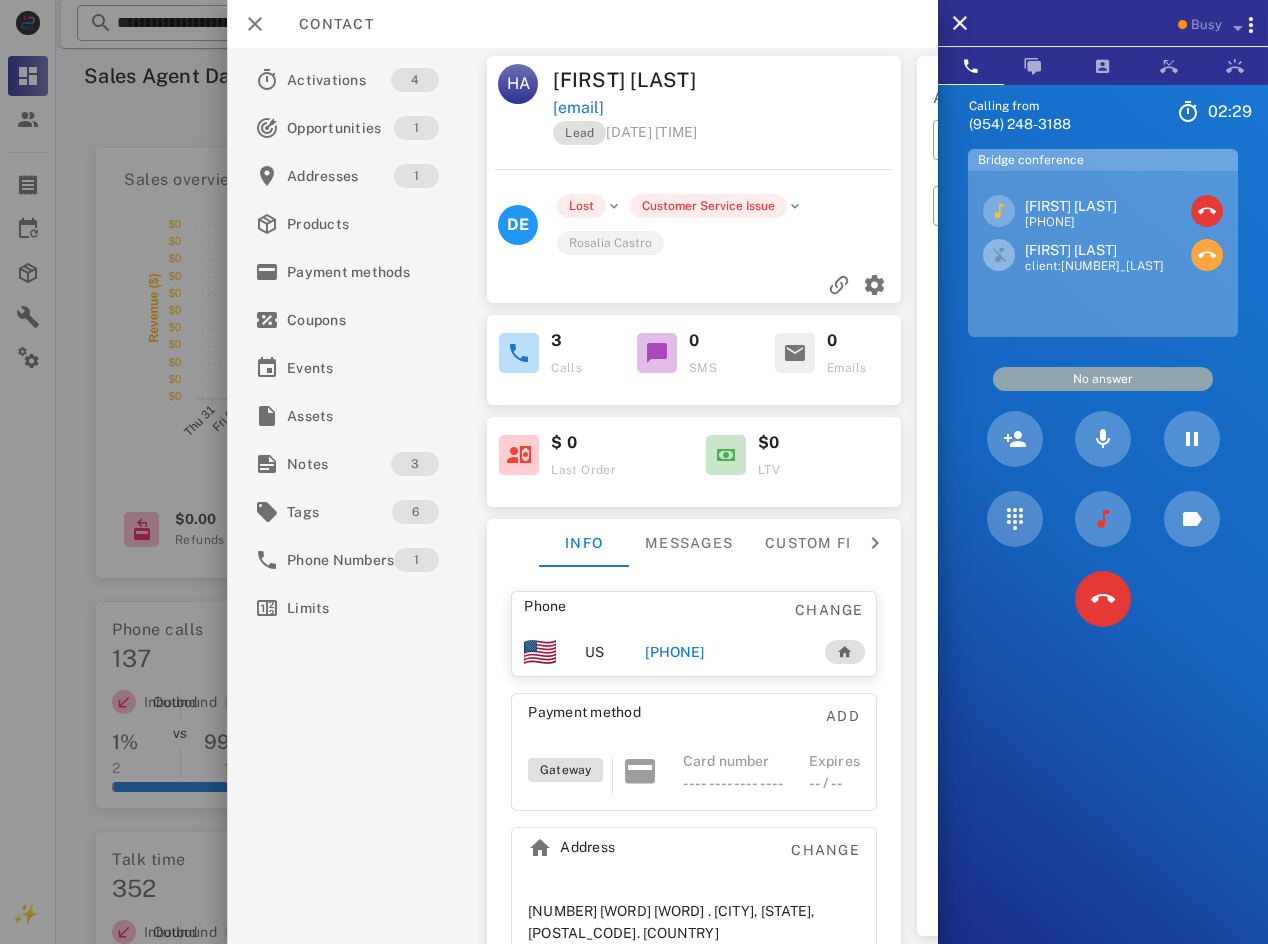 click at bounding box center [1207, 255] 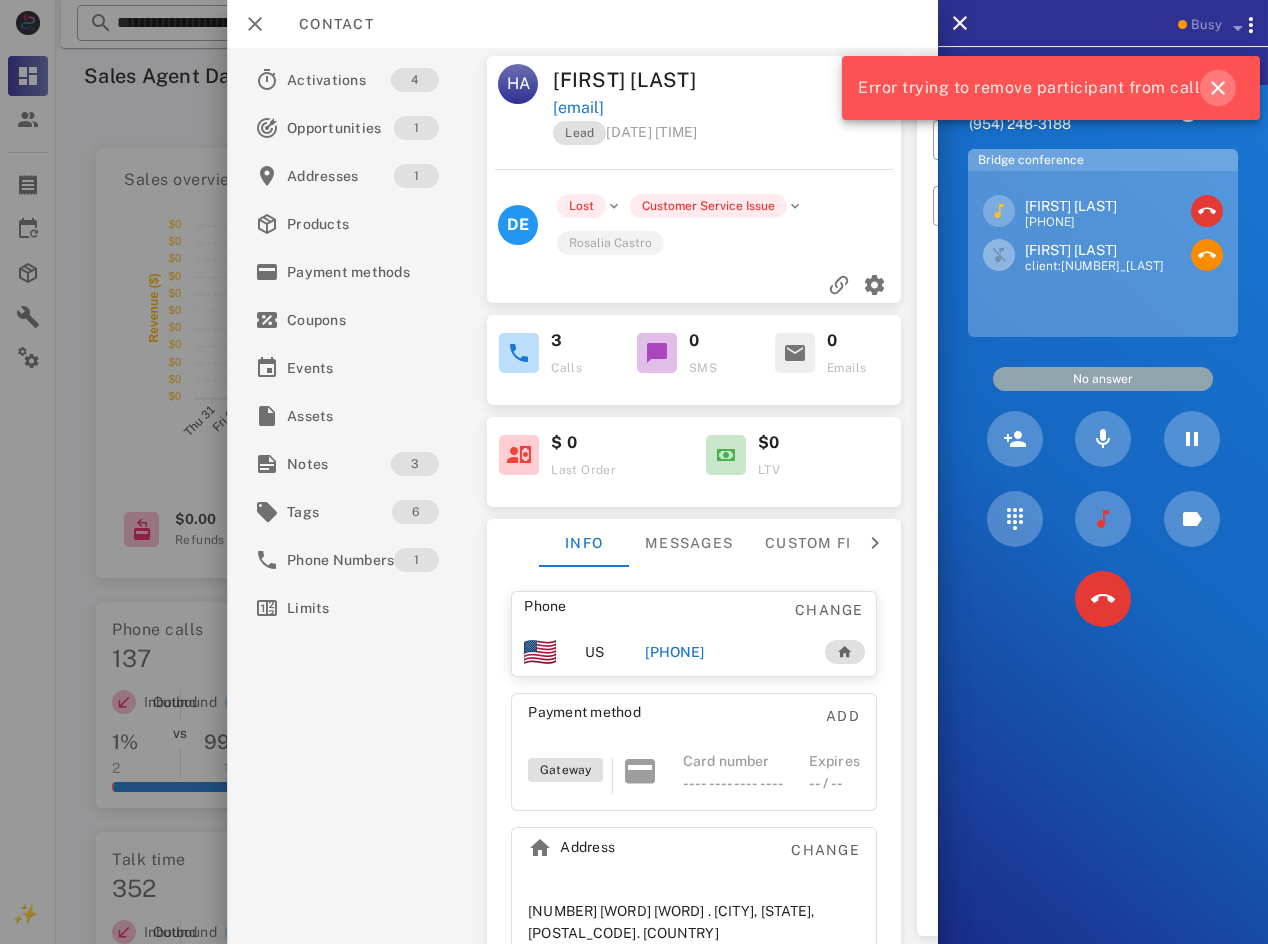click at bounding box center [1218, 88] 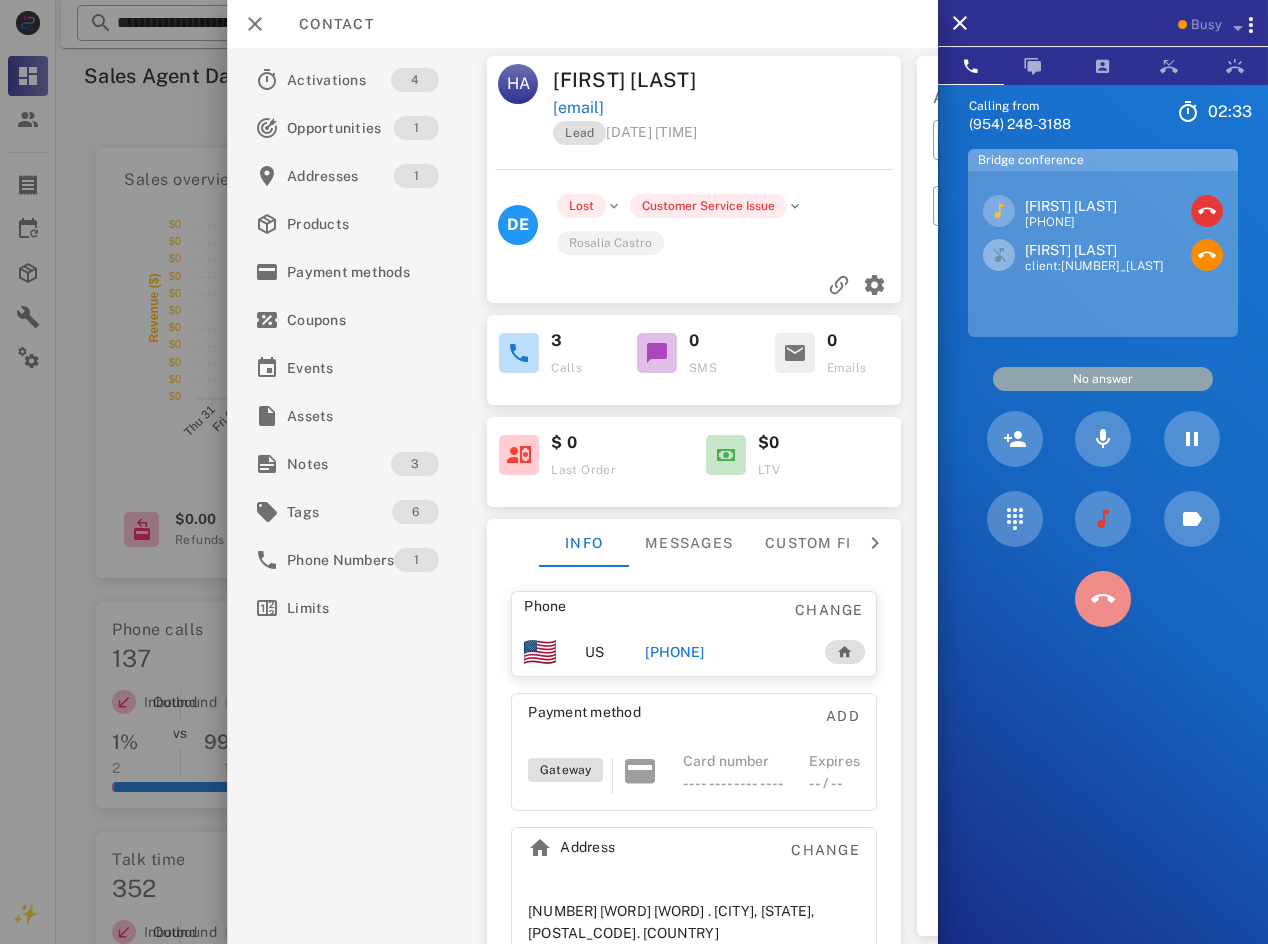 click at bounding box center (1103, 599) 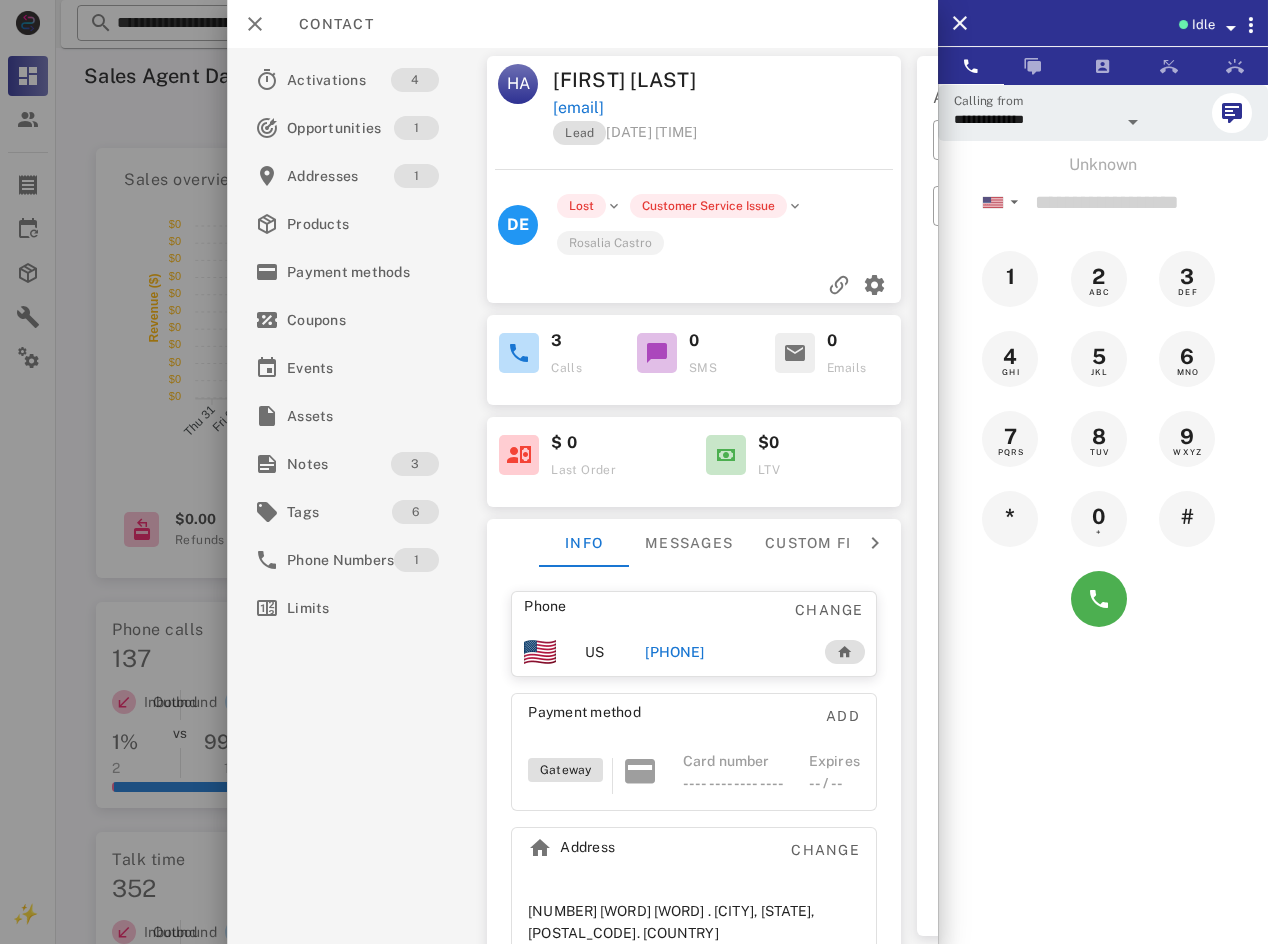 click on "Idle" at bounding box center (1203, 25) 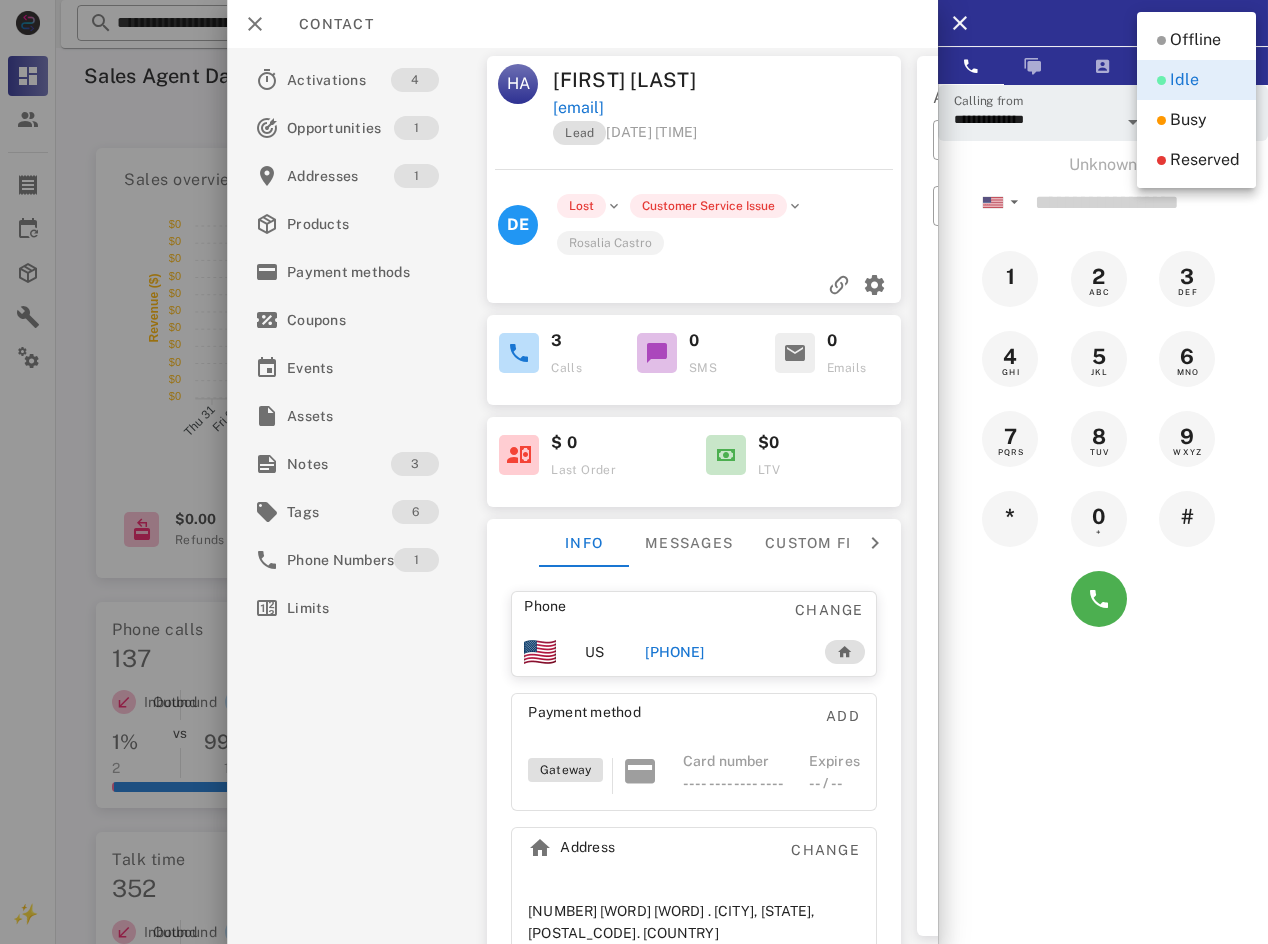 click on "Idle" at bounding box center [1196, 80] 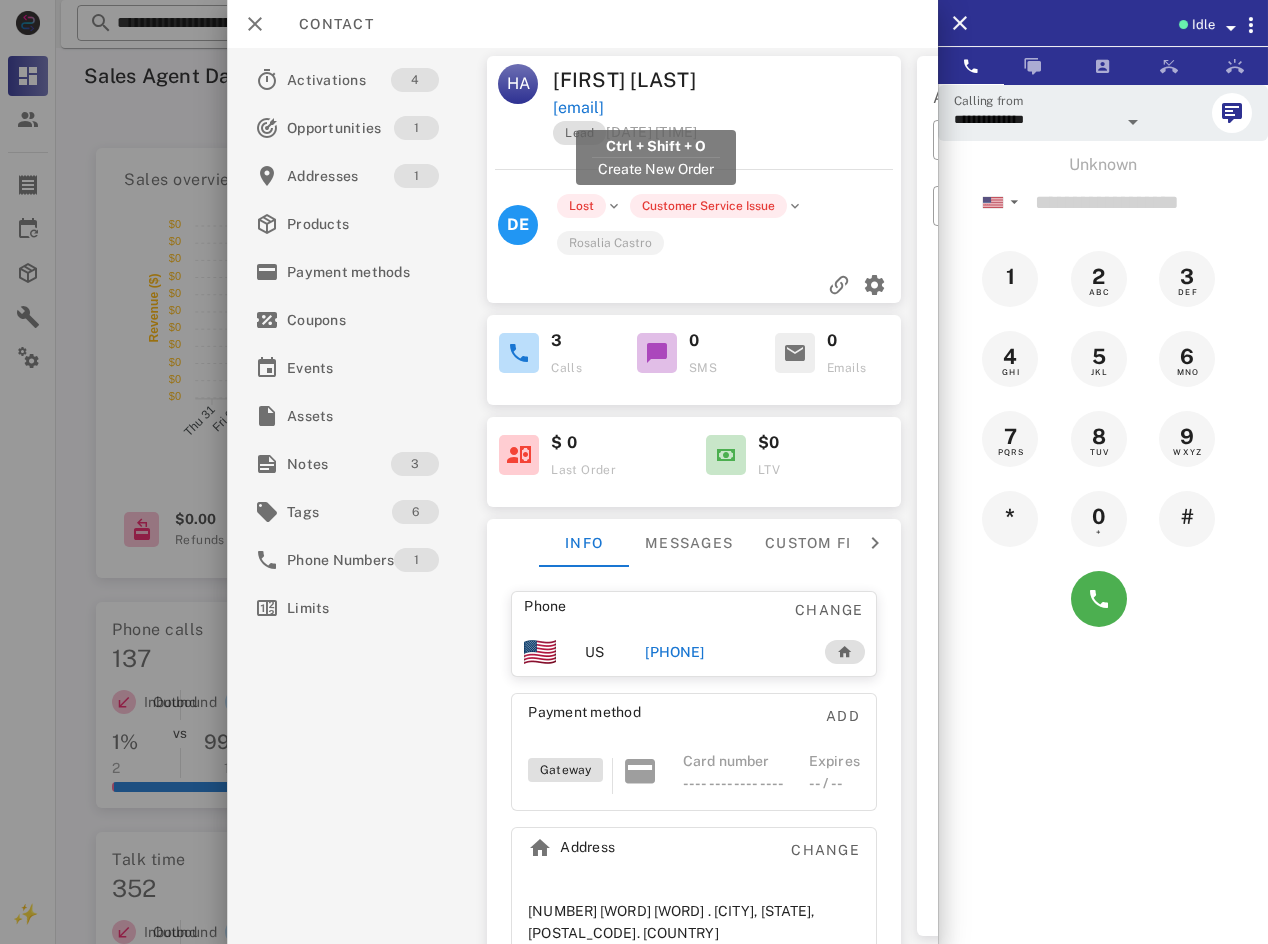 drag, startPoint x: 790, startPoint y: 107, endPoint x: 555, endPoint y: 112, distance: 235.05319 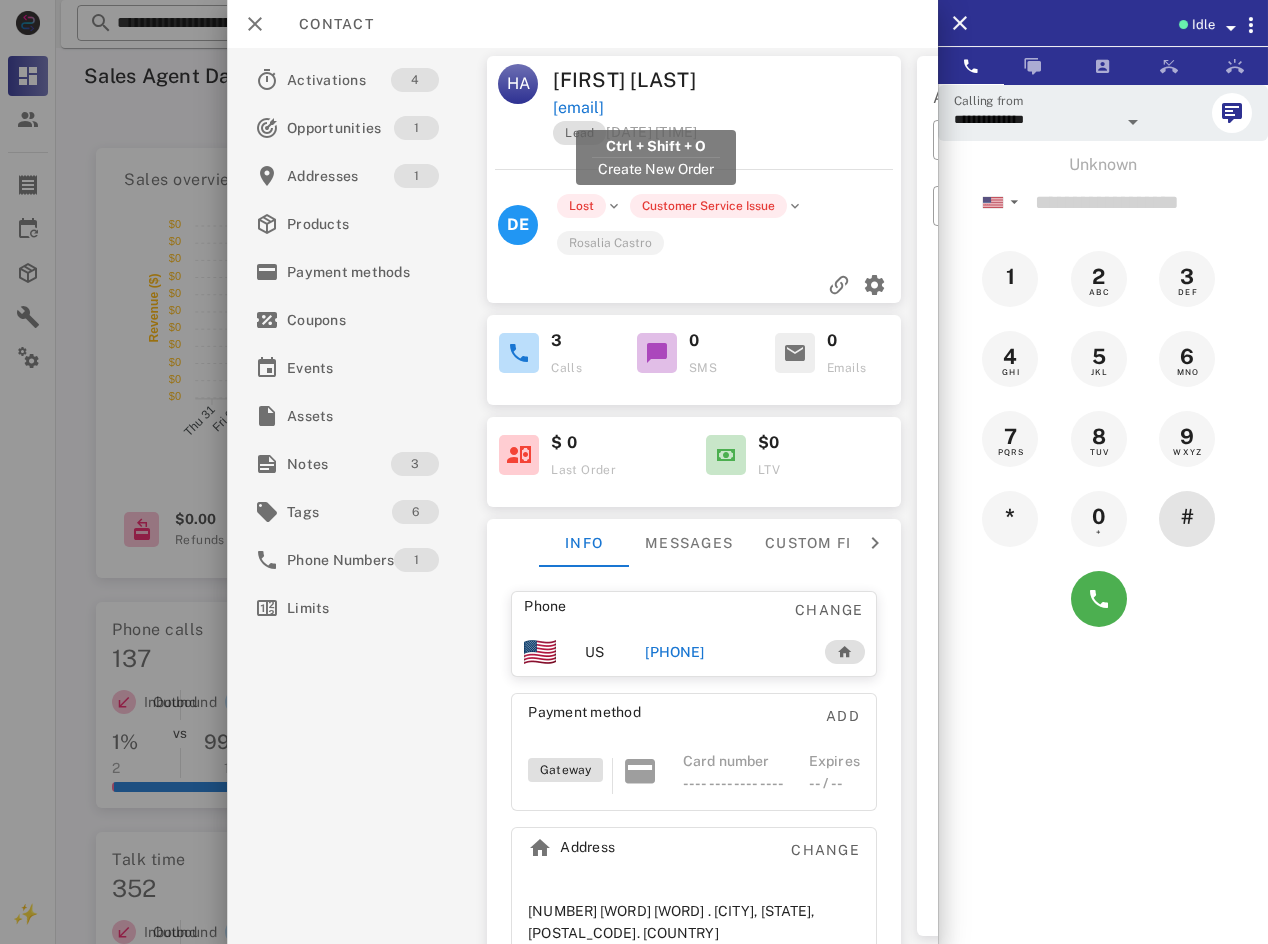 copy on "[EMAIL]" 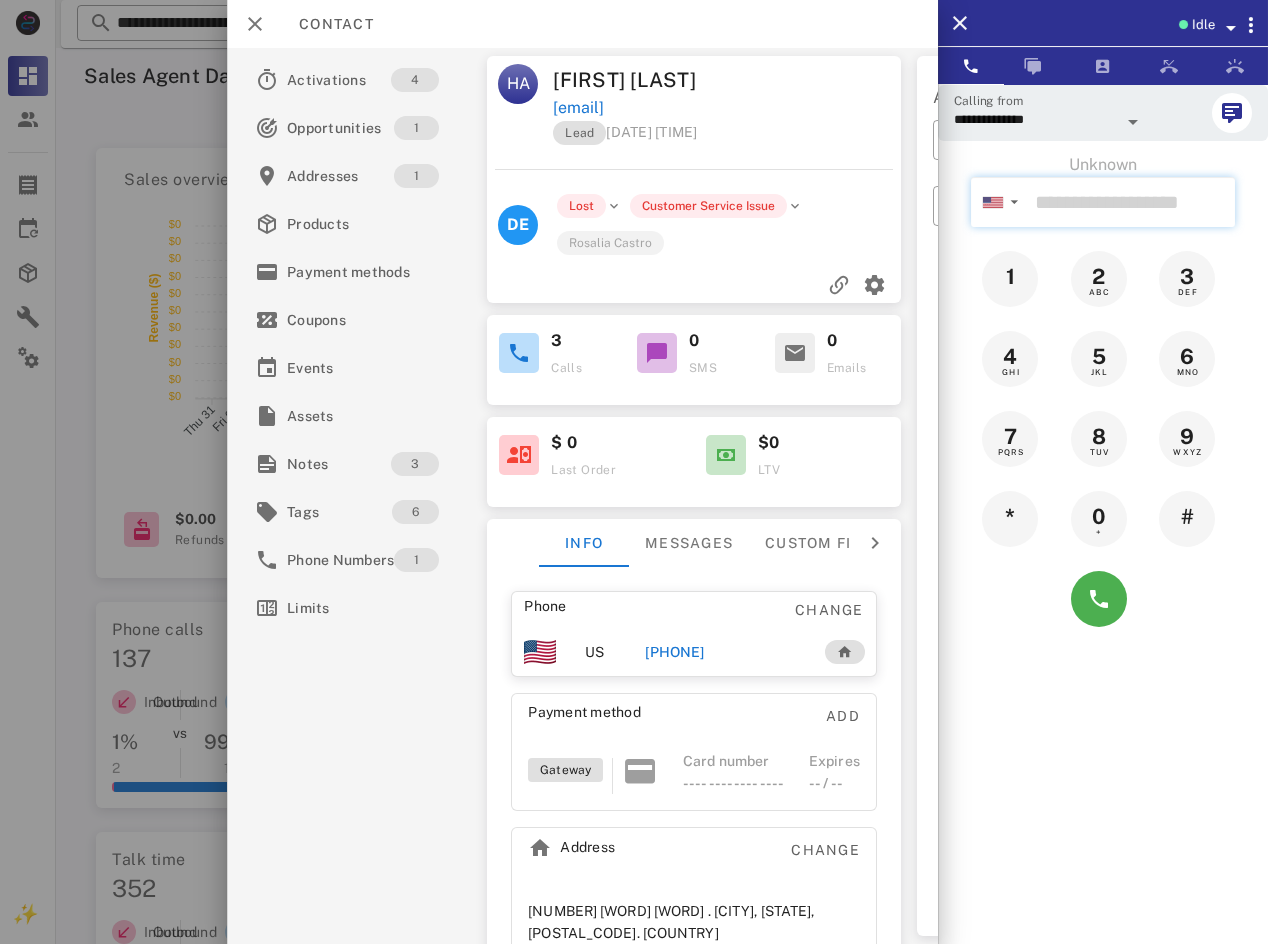 click at bounding box center (1131, 202) 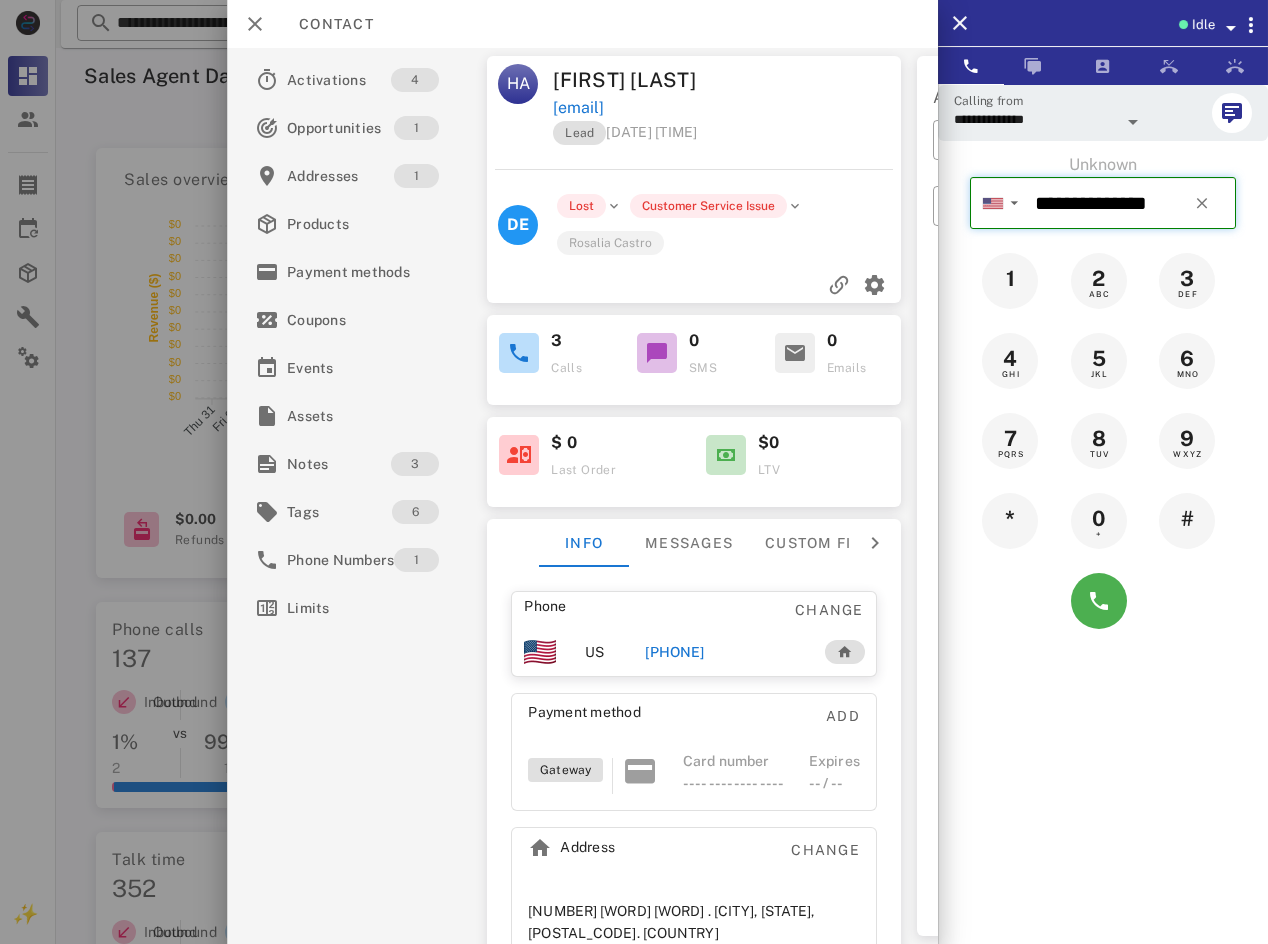 click on "**********" at bounding box center (1131, 203) 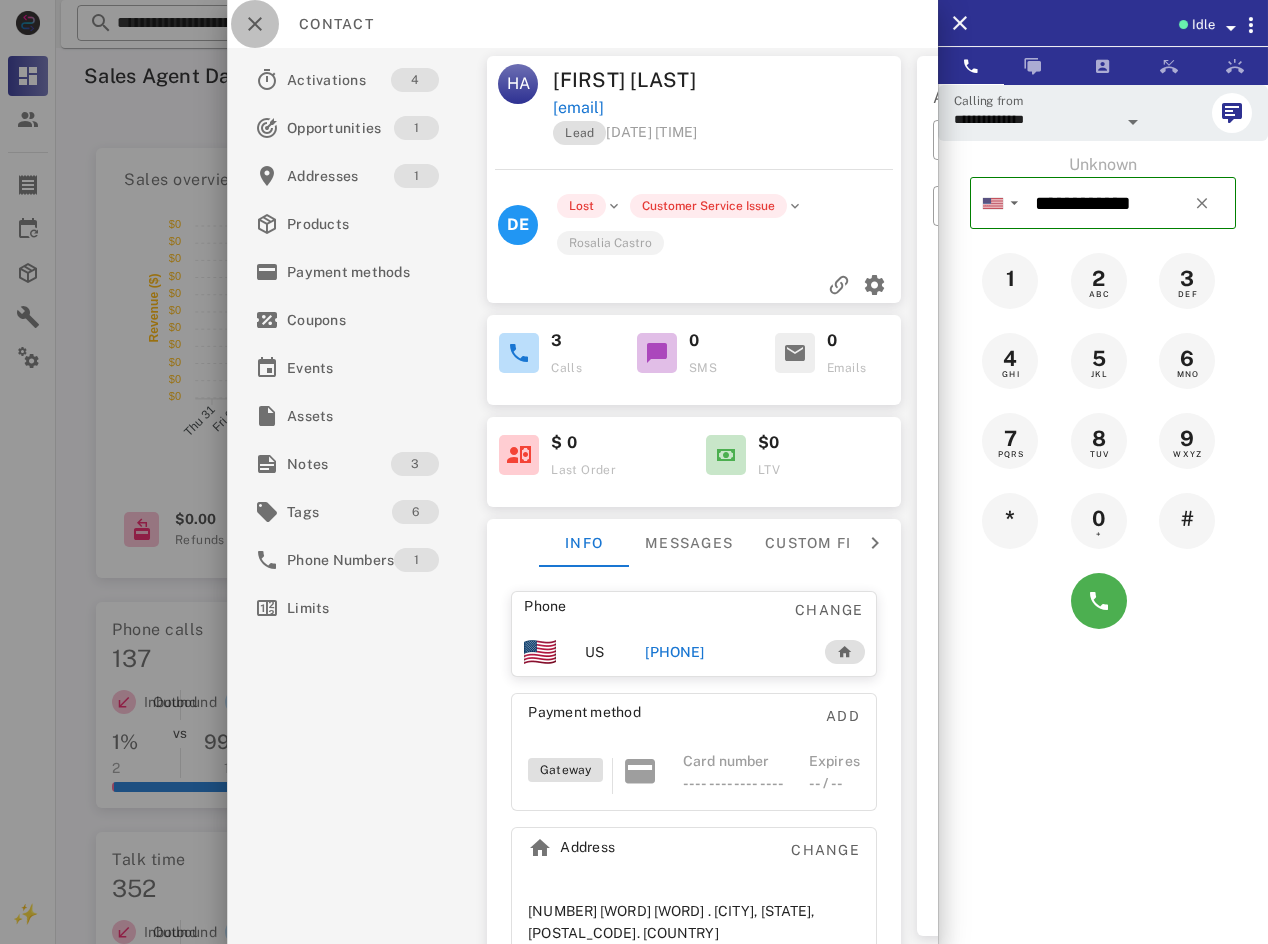 click at bounding box center [255, 24] 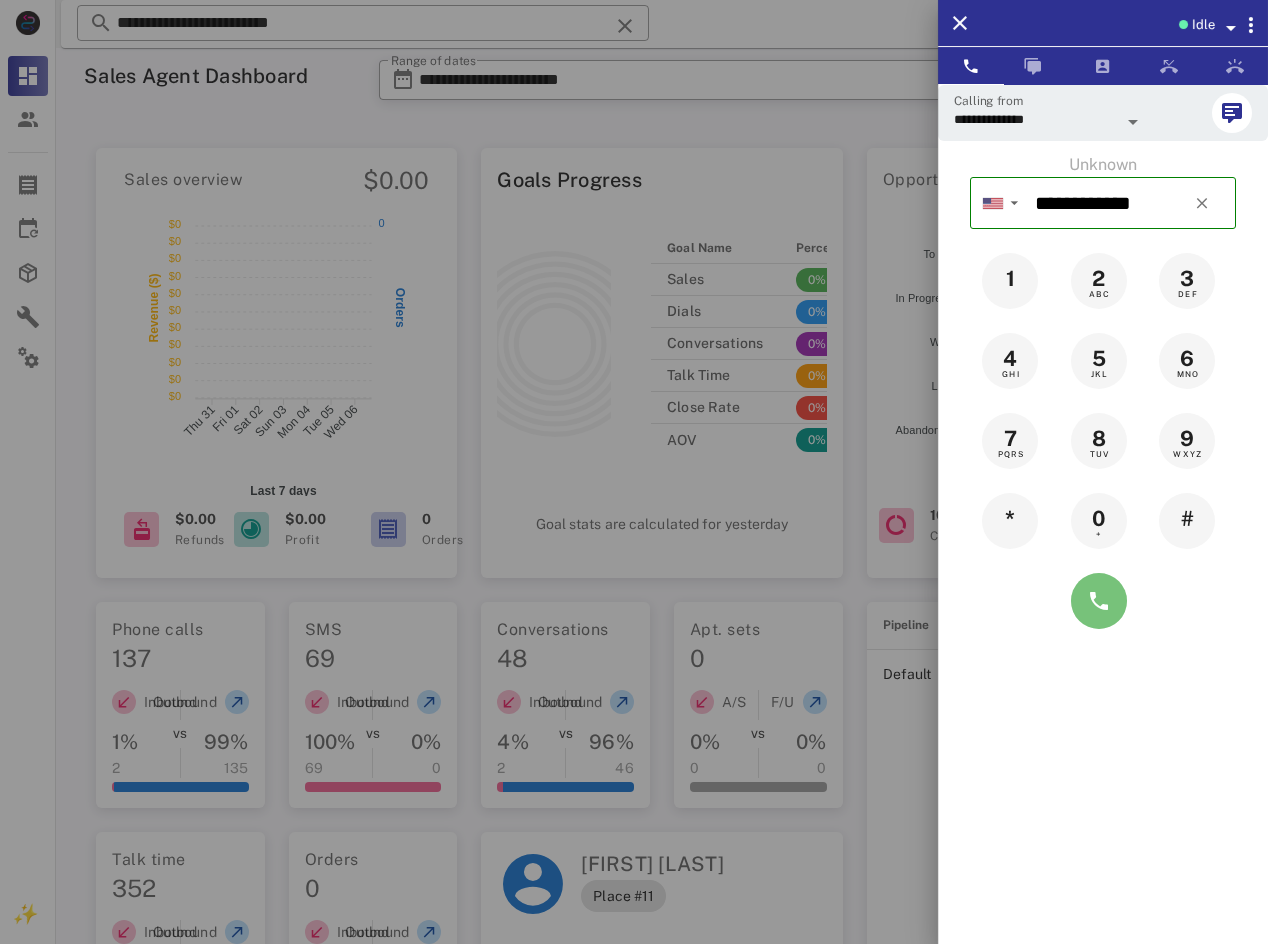 click at bounding box center (1099, 601) 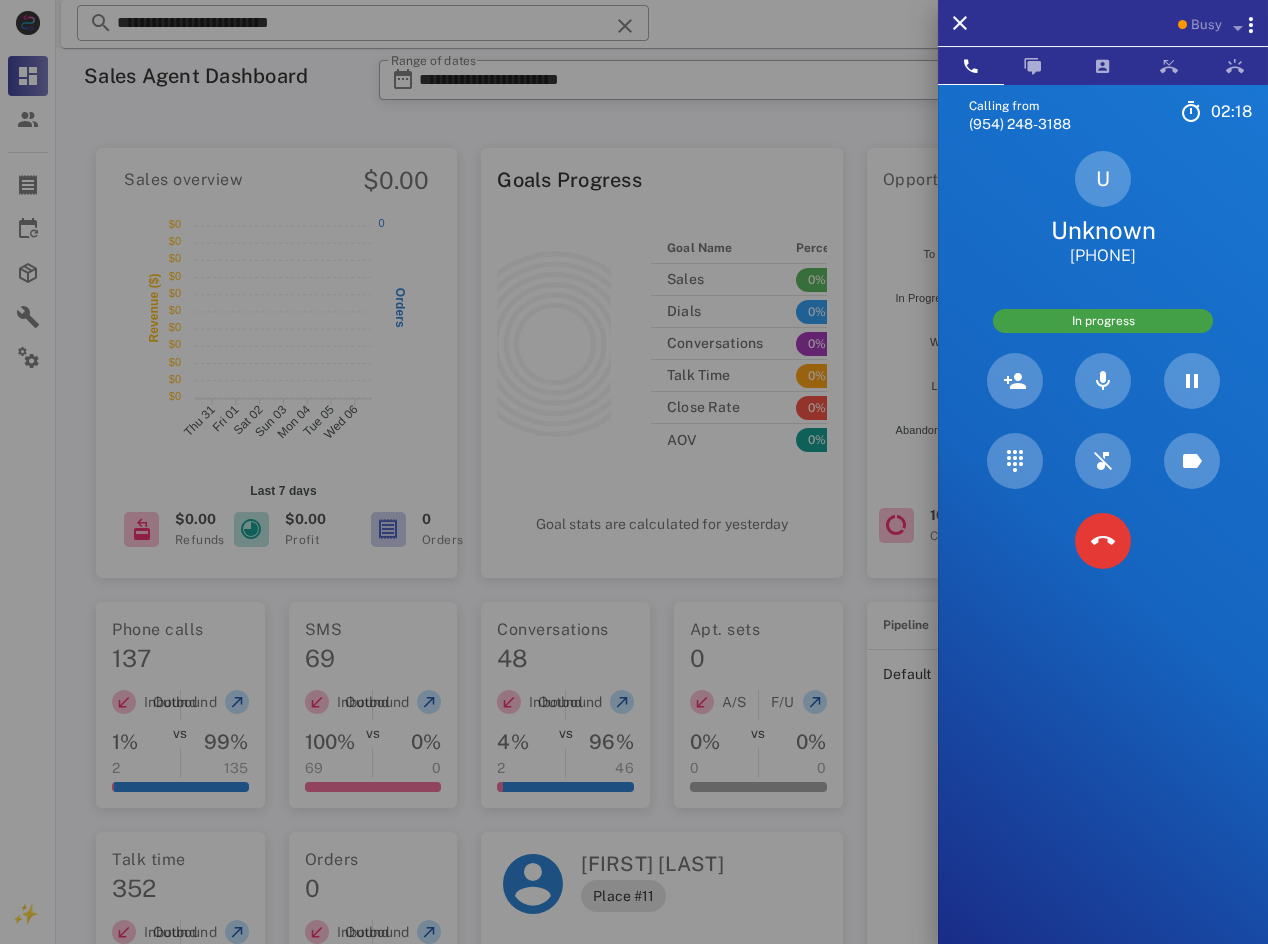 click on "Calling from [PHONE] [TIME]  Unknown      ▼     Andorra
+376
Argentina
+54
Aruba
+297
Australia
+61
Belgium (België)
+32
Bolivia
+591
Brazil (Brasil)
+55
Canada
+1
Chile
+56
Colombia
+57
Costa Rica
+506
Dominican Republic (República Dominicana)
+1
Ecuador
+593
El Salvador
+503
France
+33
Germany (Deutschland)
+49
Guadeloupe
+590
Guatemala
+502
Honduras
+504
Iceland (Ísland)
+354
India ( भारत)
+91
Israel (‫ישראל‬‎)
+972
Italy (Italia)
+39" at bounding box center (1103, 556) 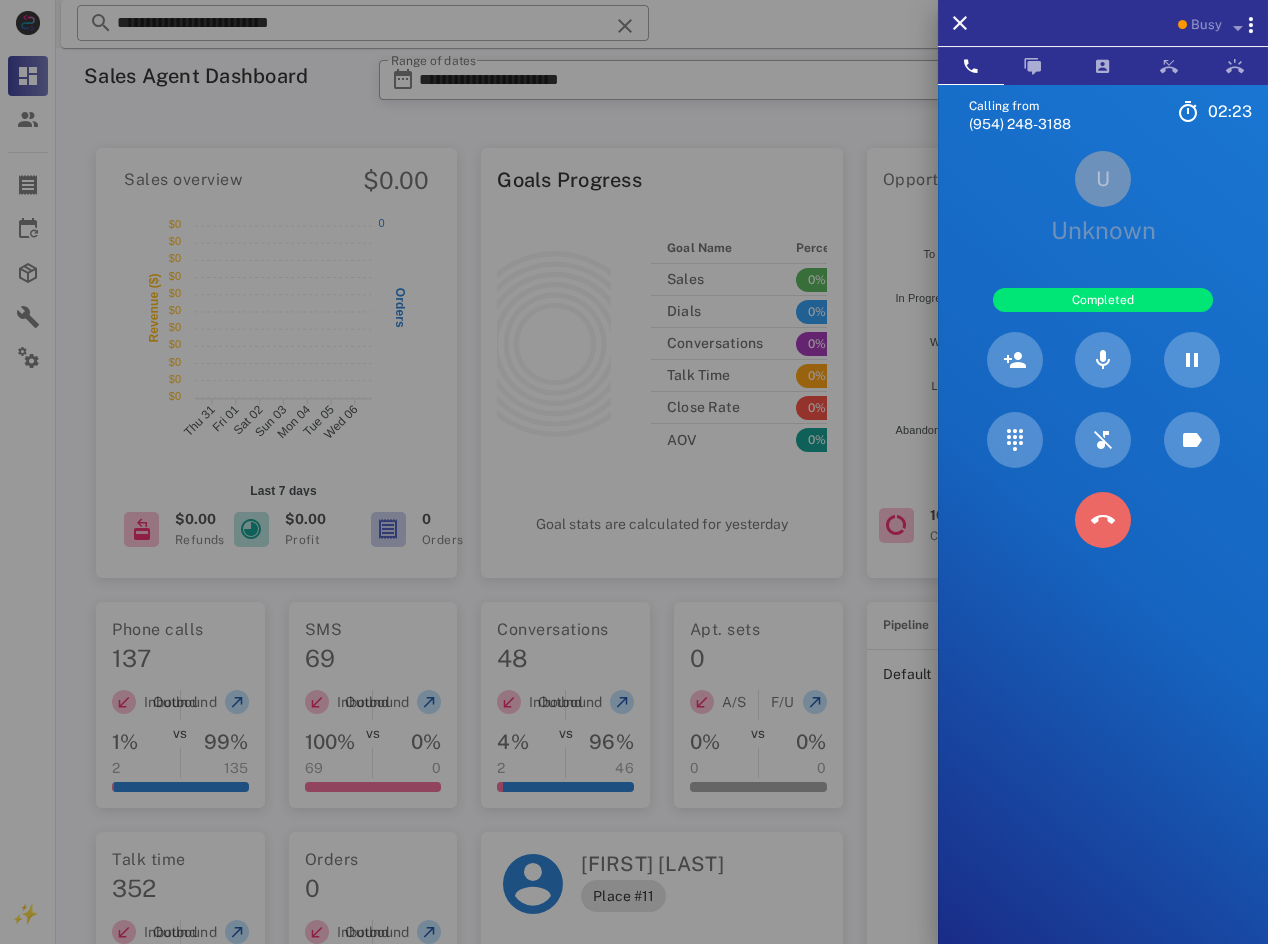 click at bounding box center (1103, 520) 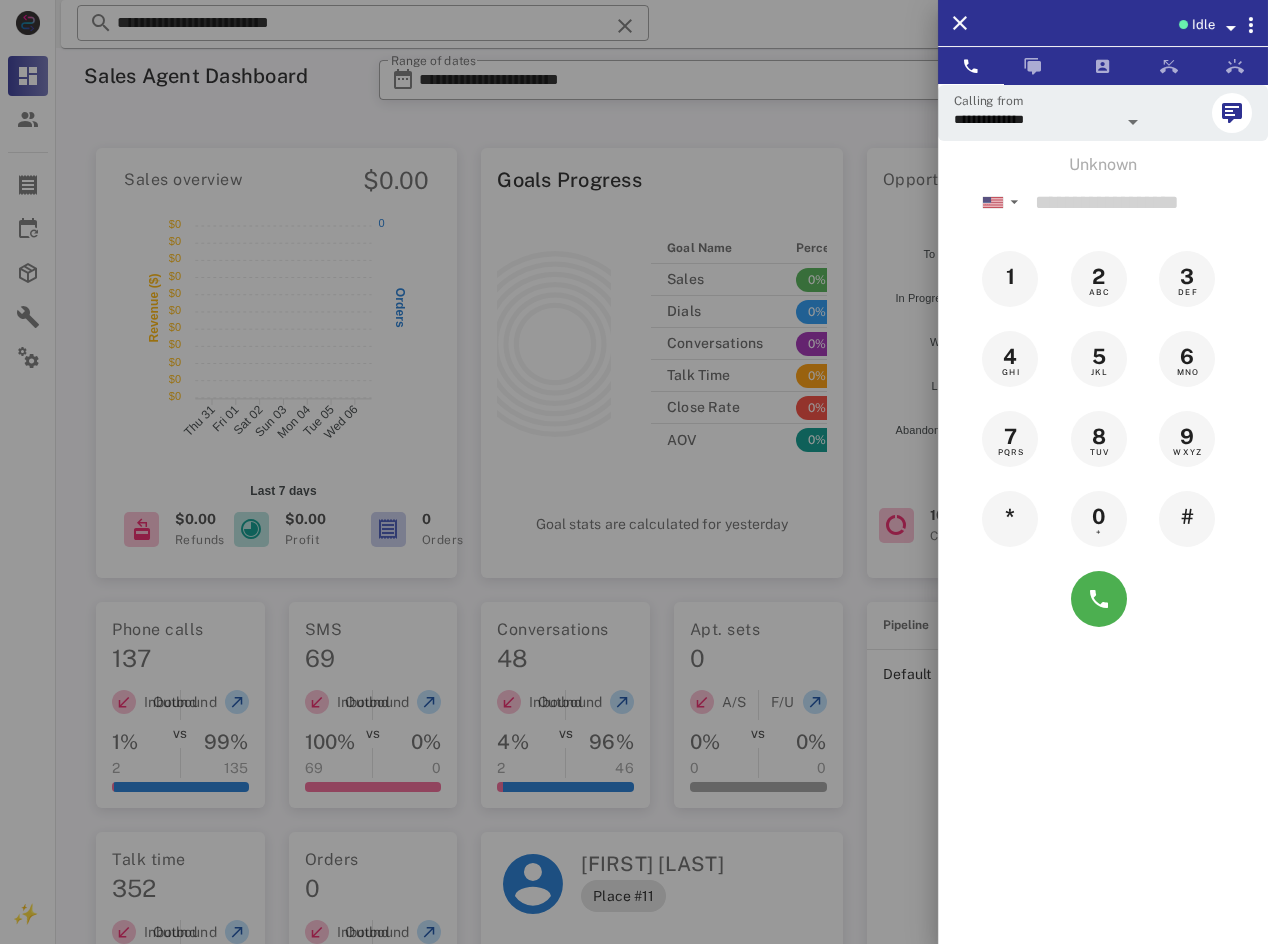 click on "Idle" at bounding box center [1203, 25] 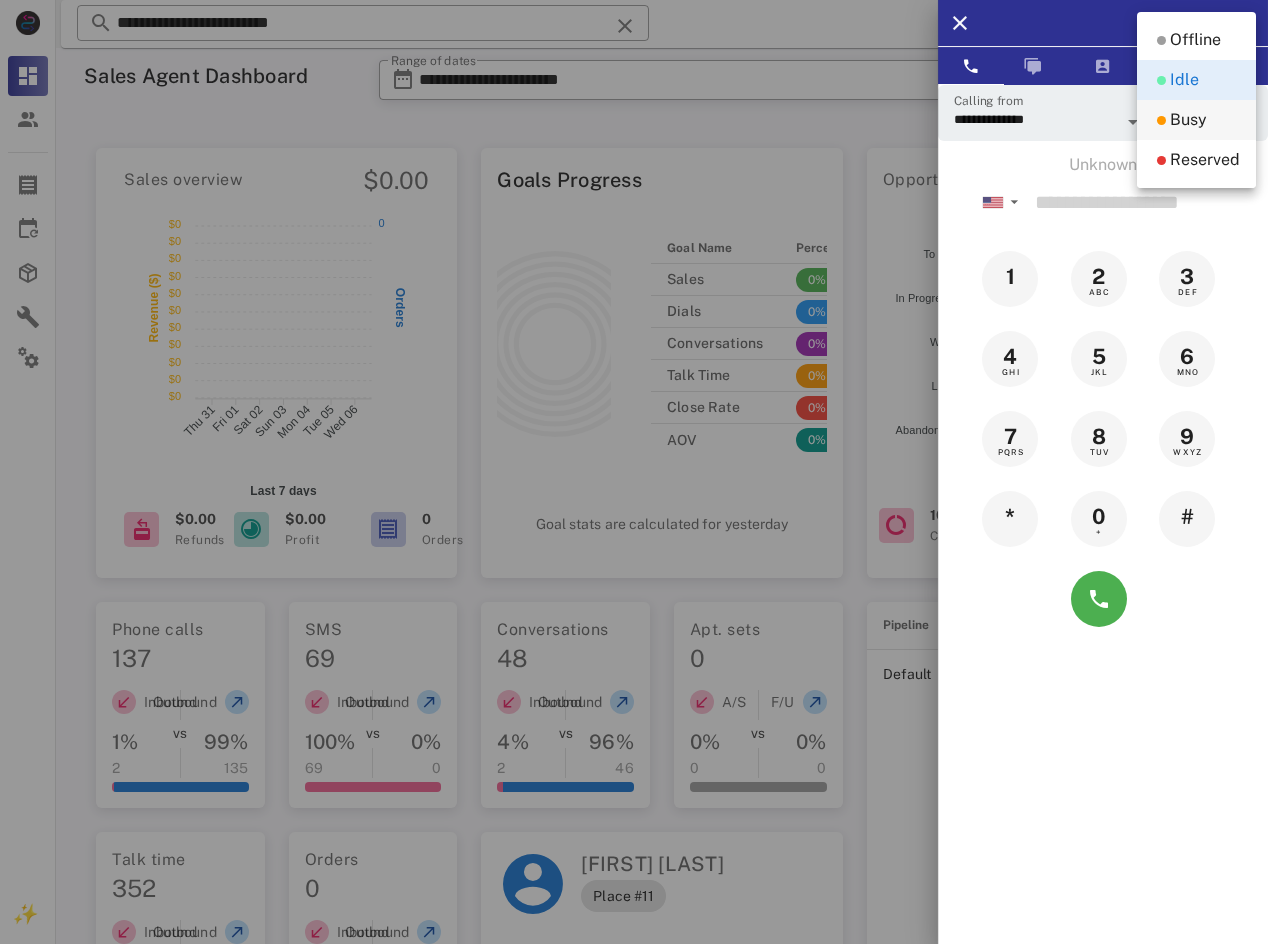 click on "Busy" at bounding box center (1196, 120) 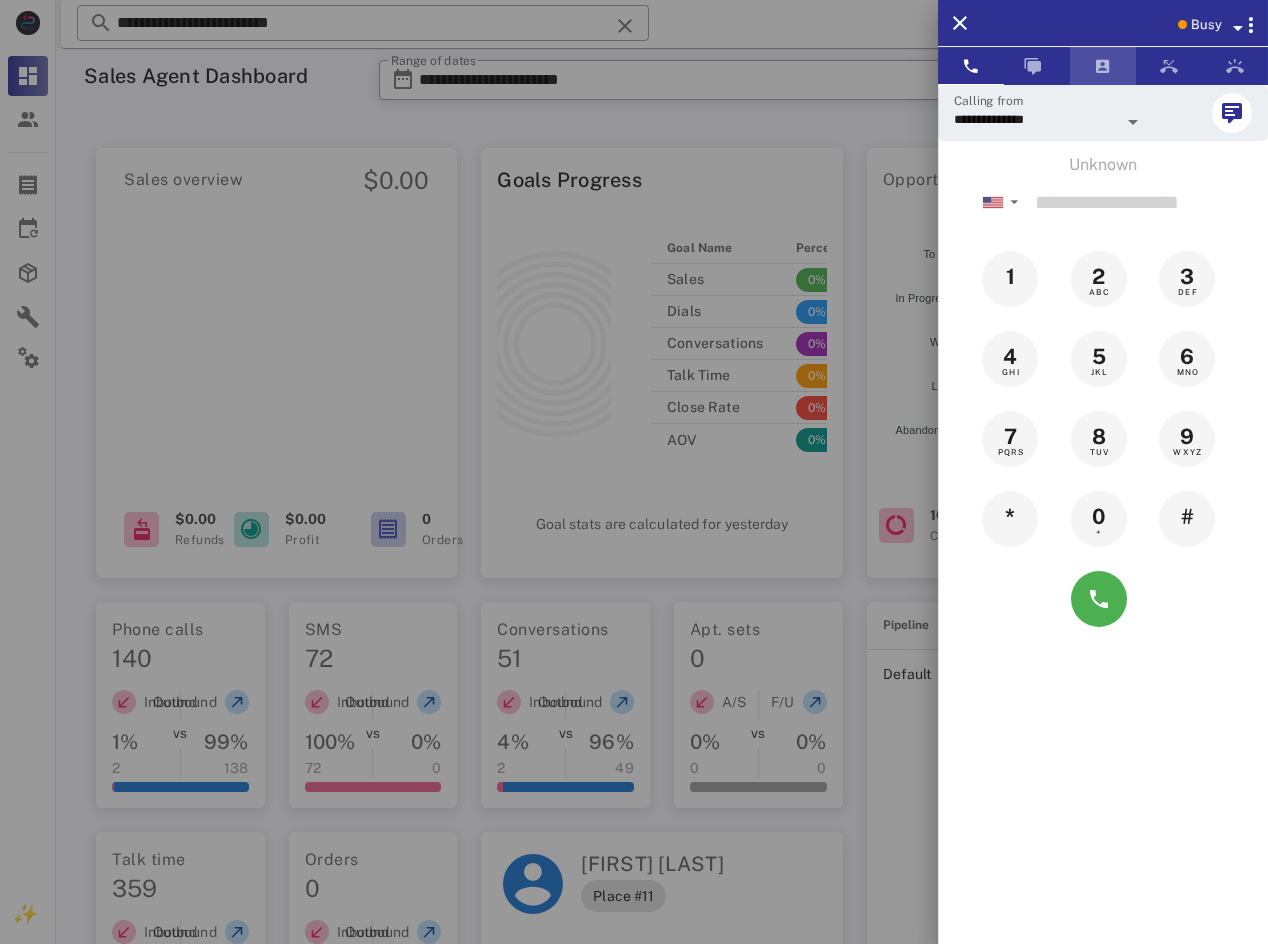 click at bounding box center (1103, 66) 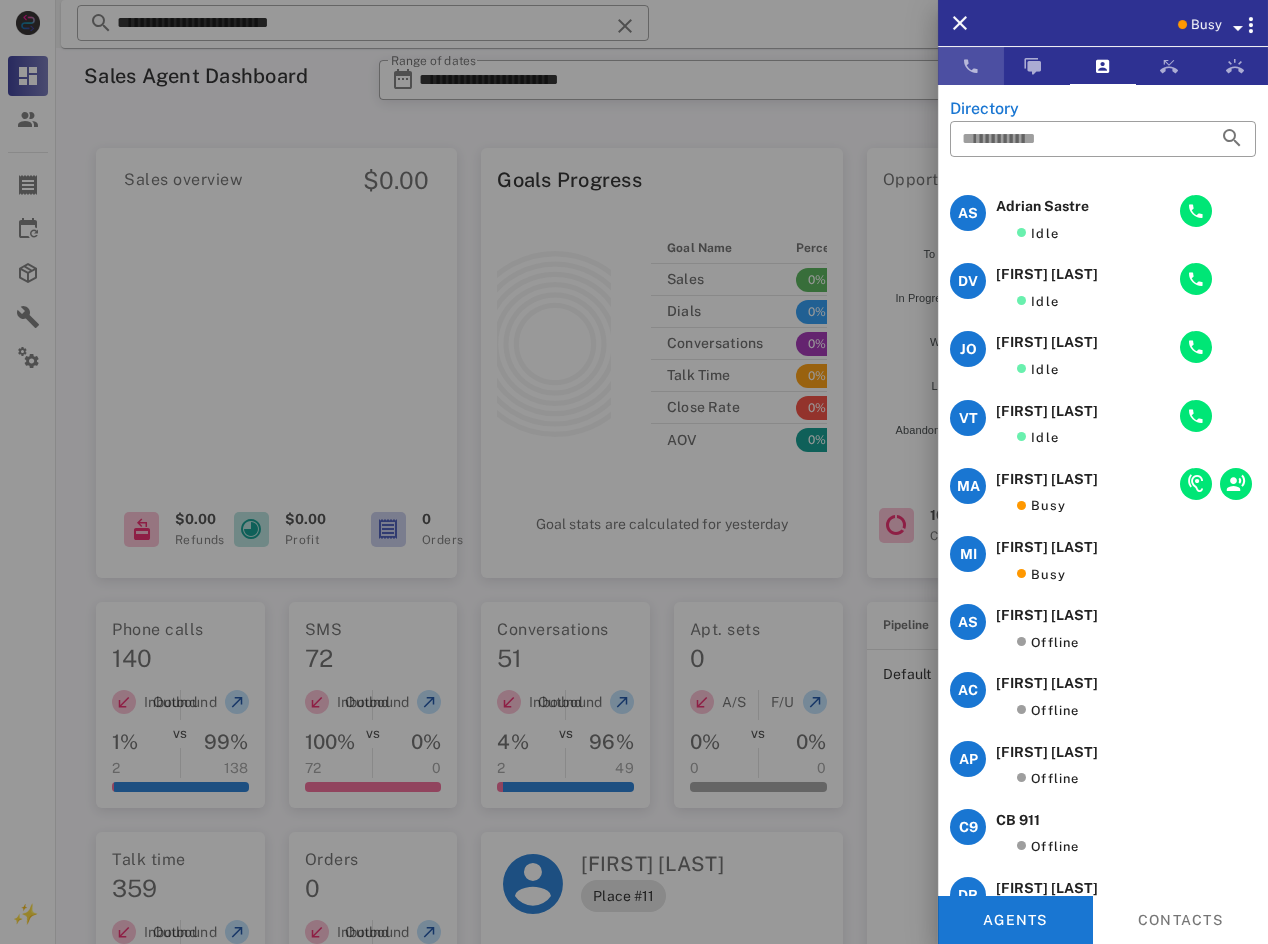 click at bounding box center [971, 66] 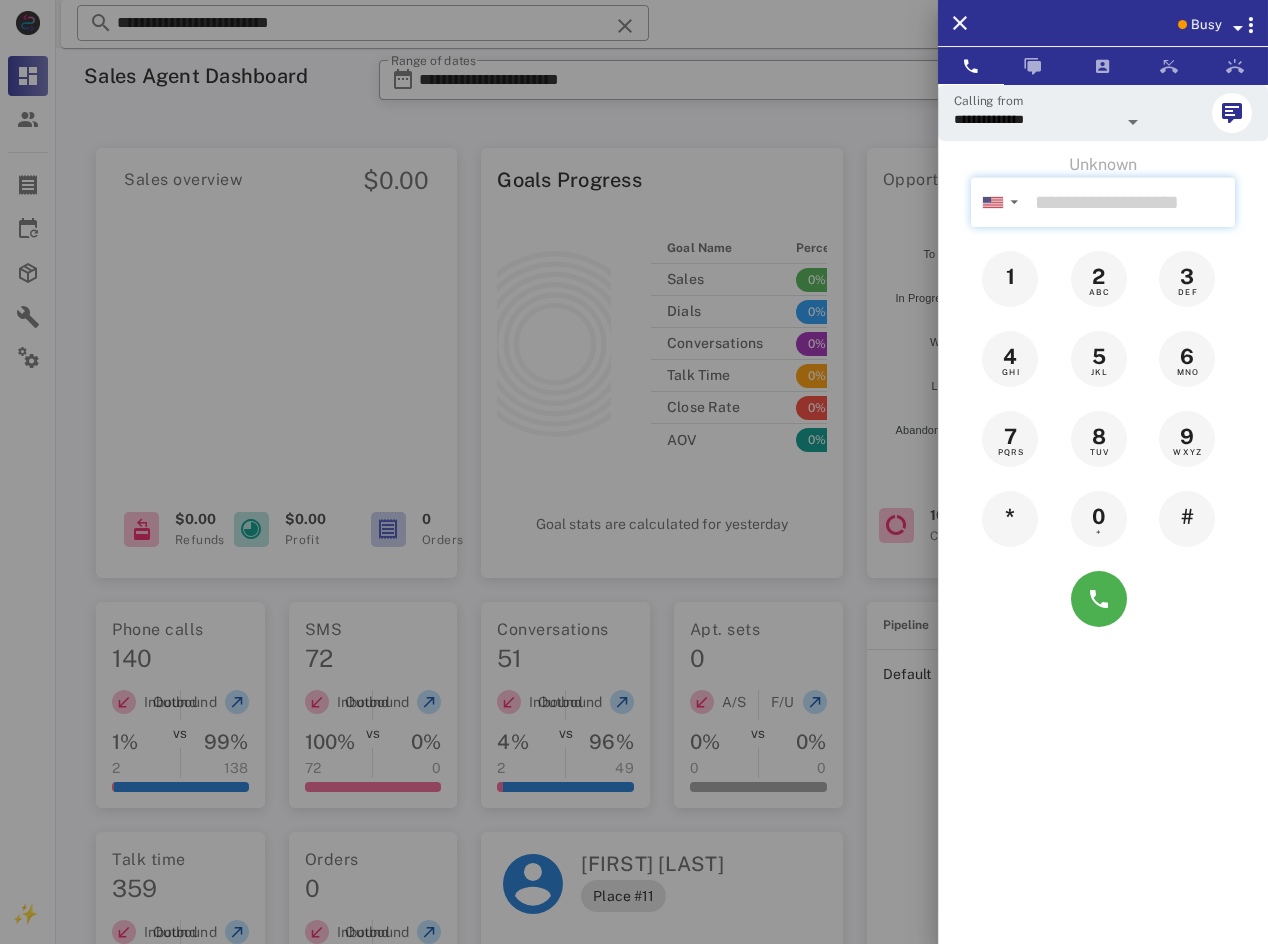 click at bounding box center [1131, 202] 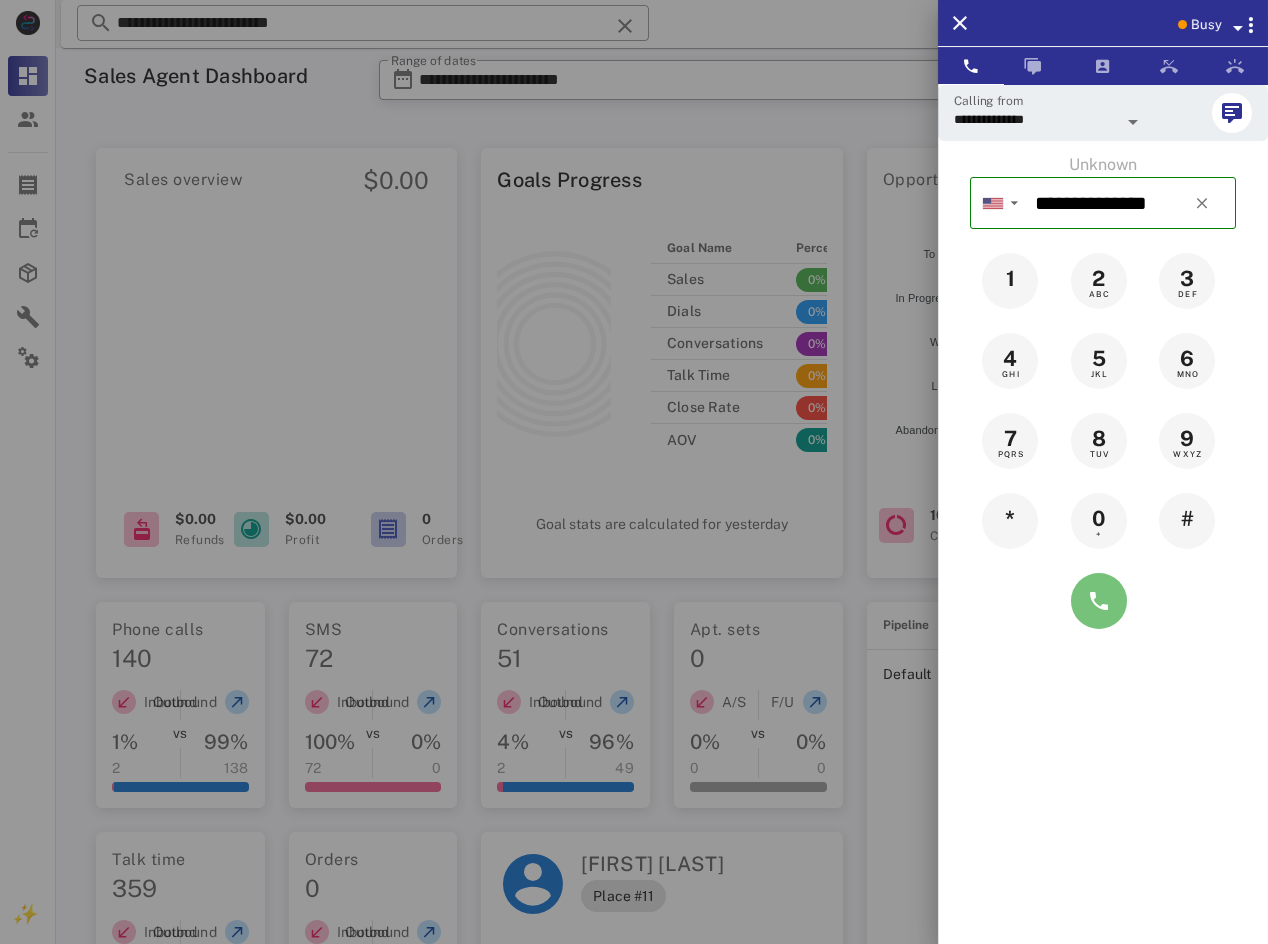 click at bounding box center [1099, 601] 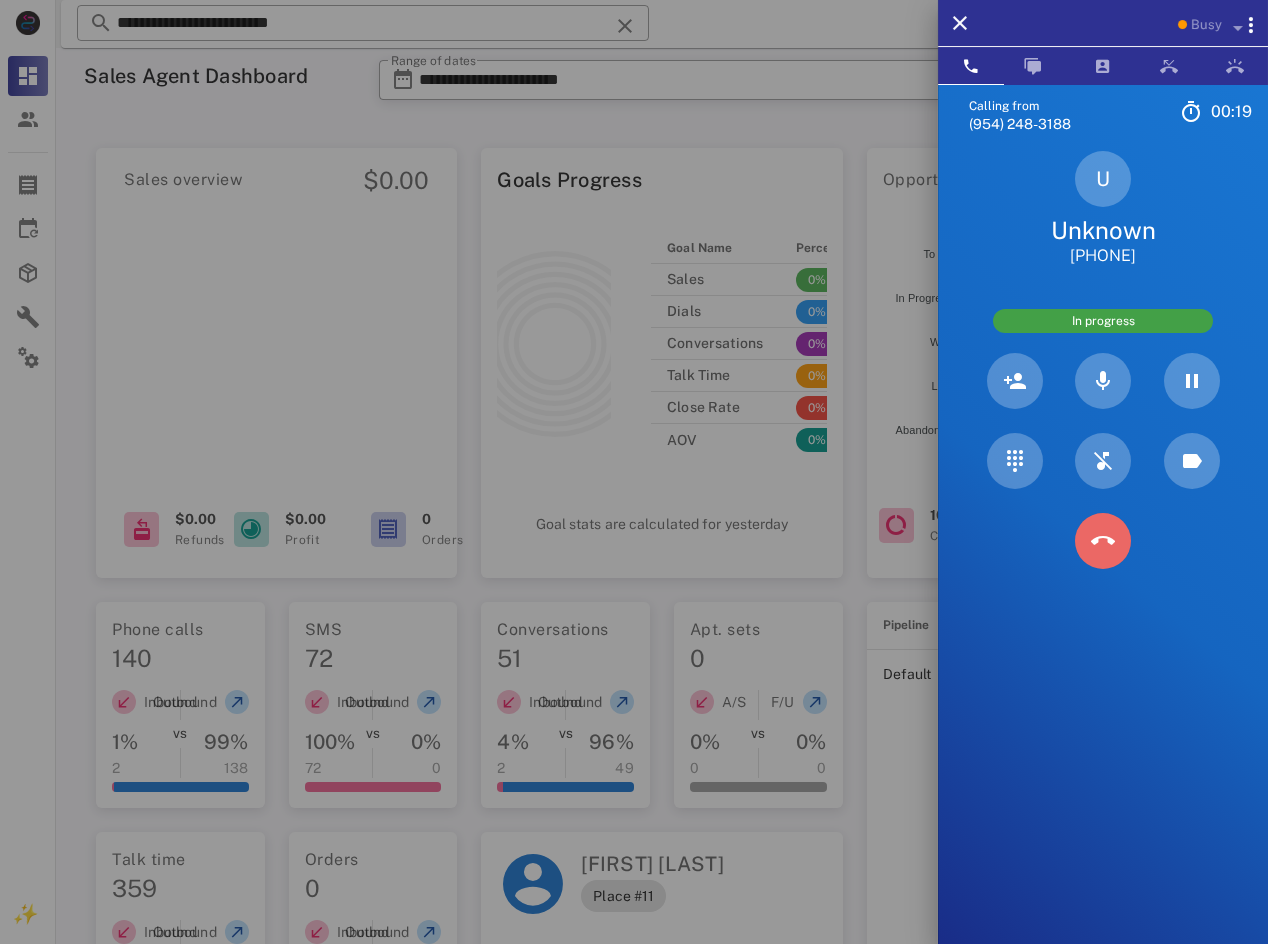 click at bounding box center [1103, 541] 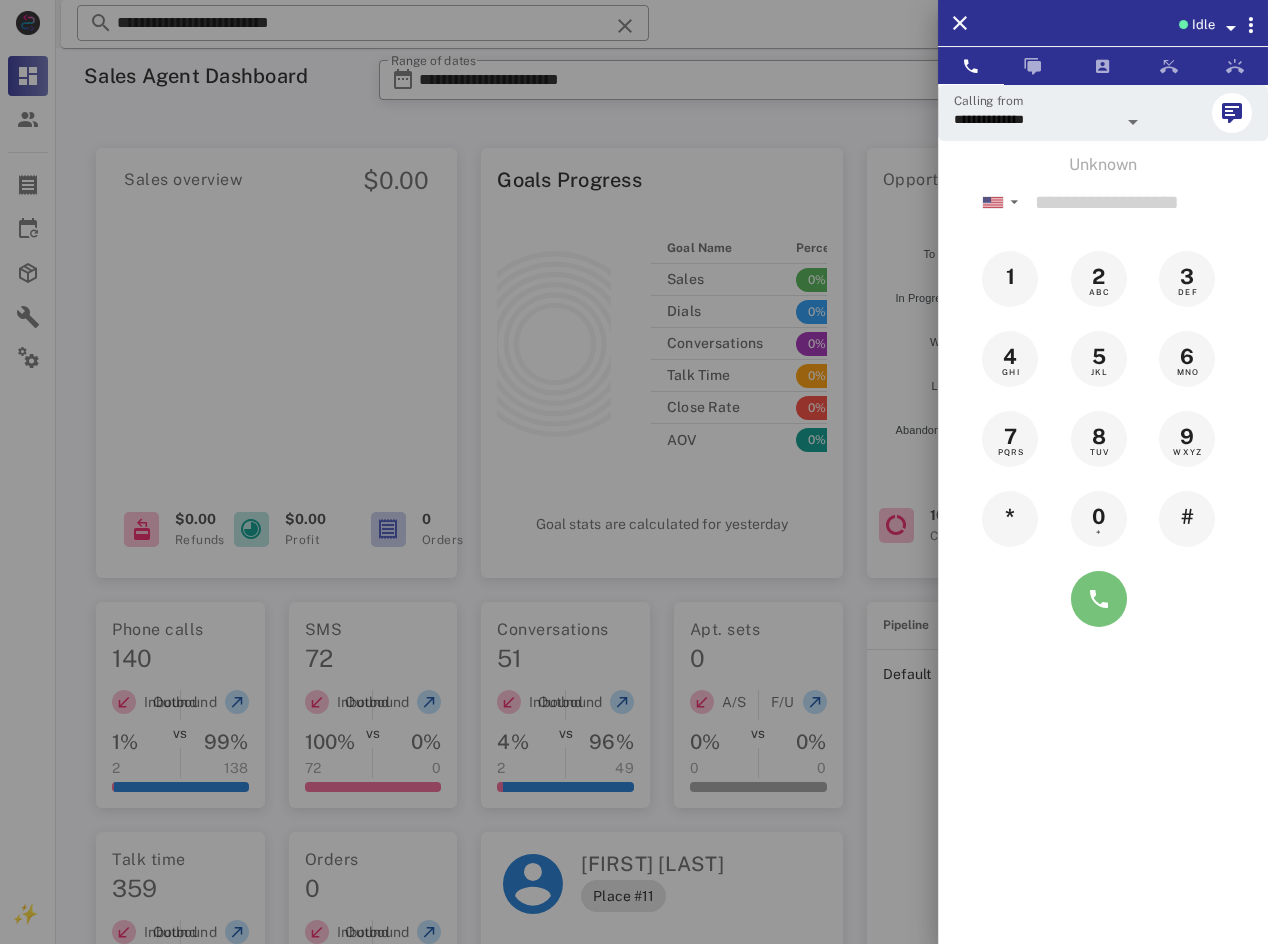 click at bounding box center (1099, 599) 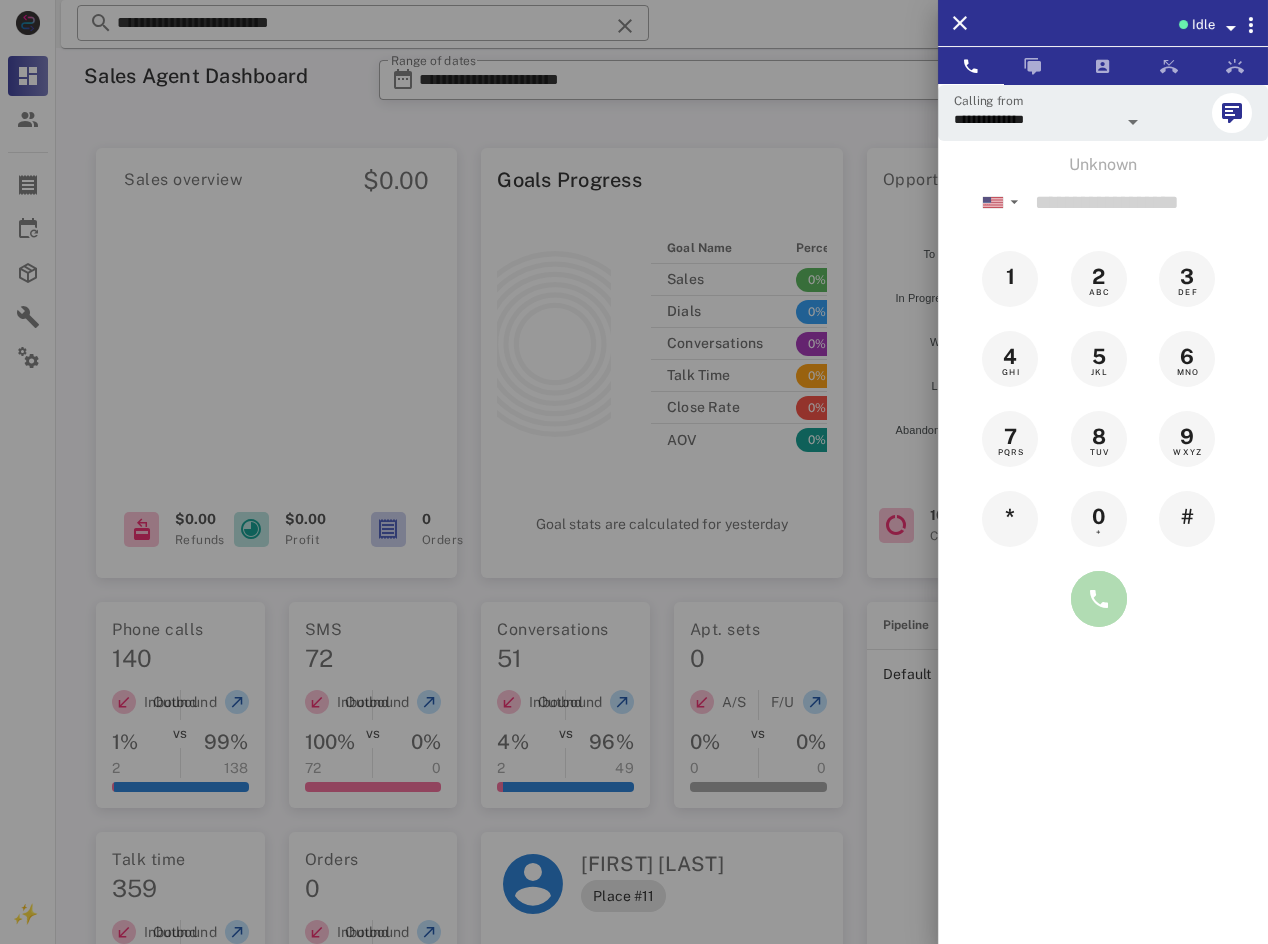click at bounding box center [1099, 599] 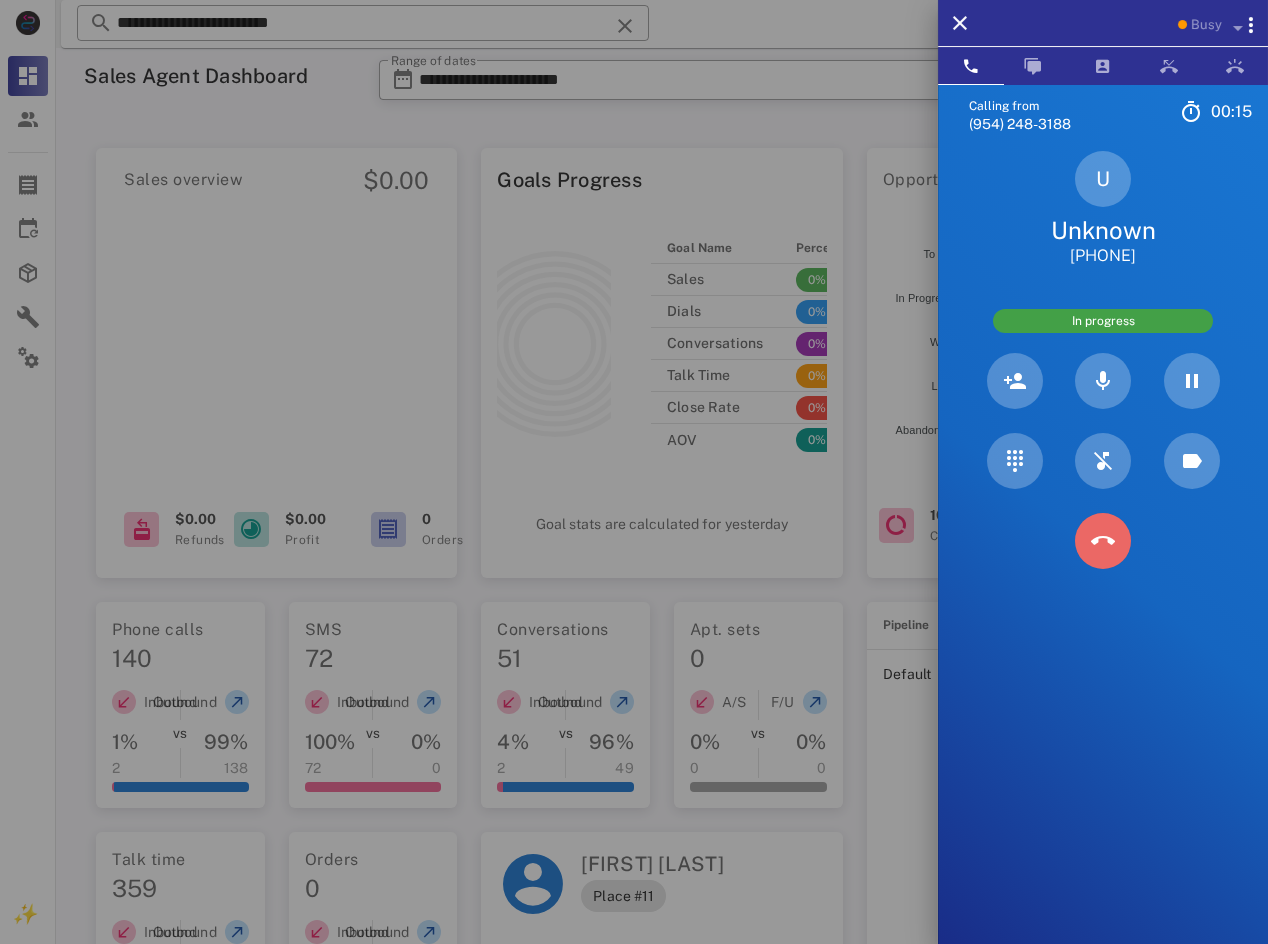click at bounding box center [1103, 541] 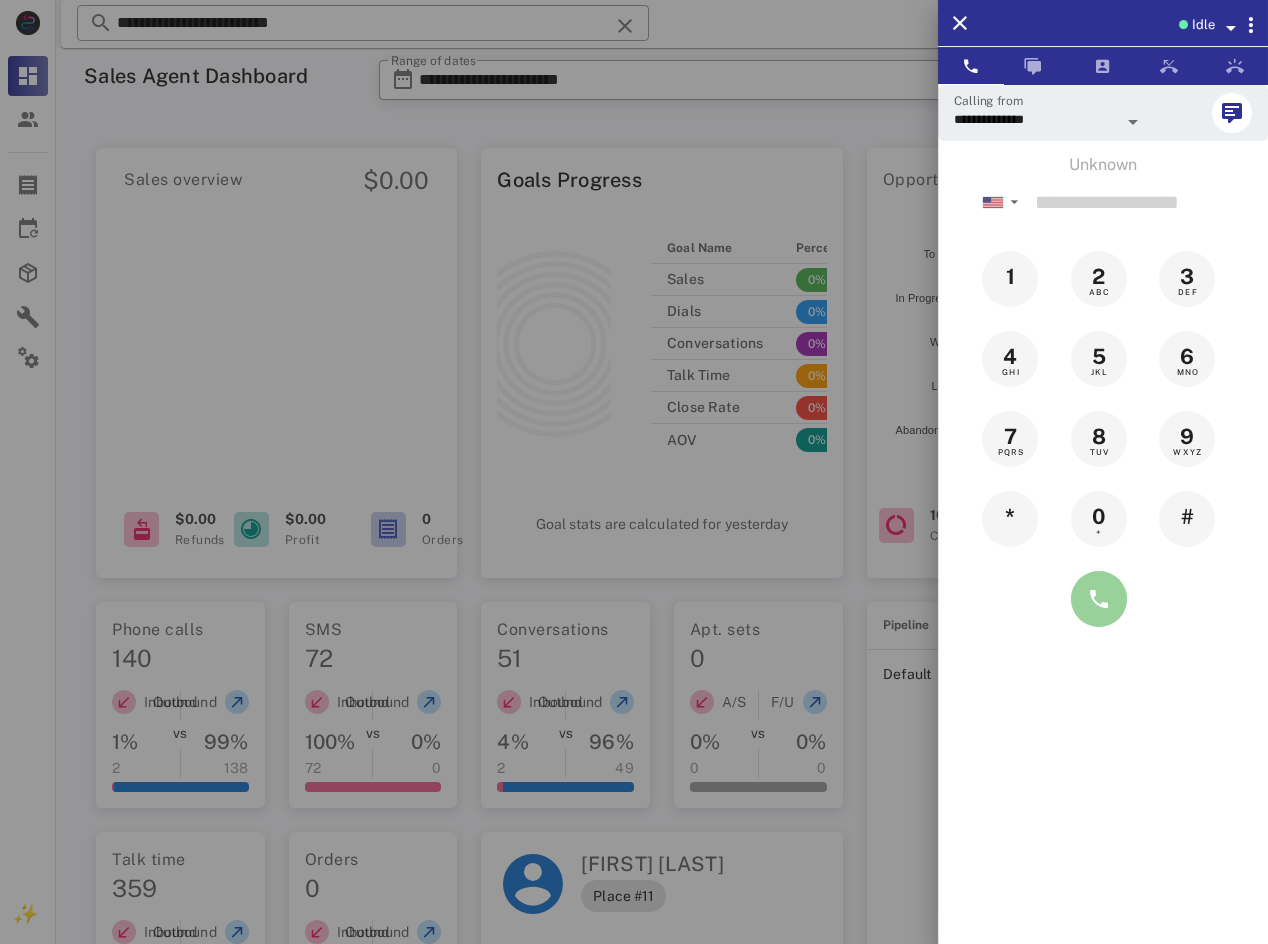 click at bounding box center (1099, 599) 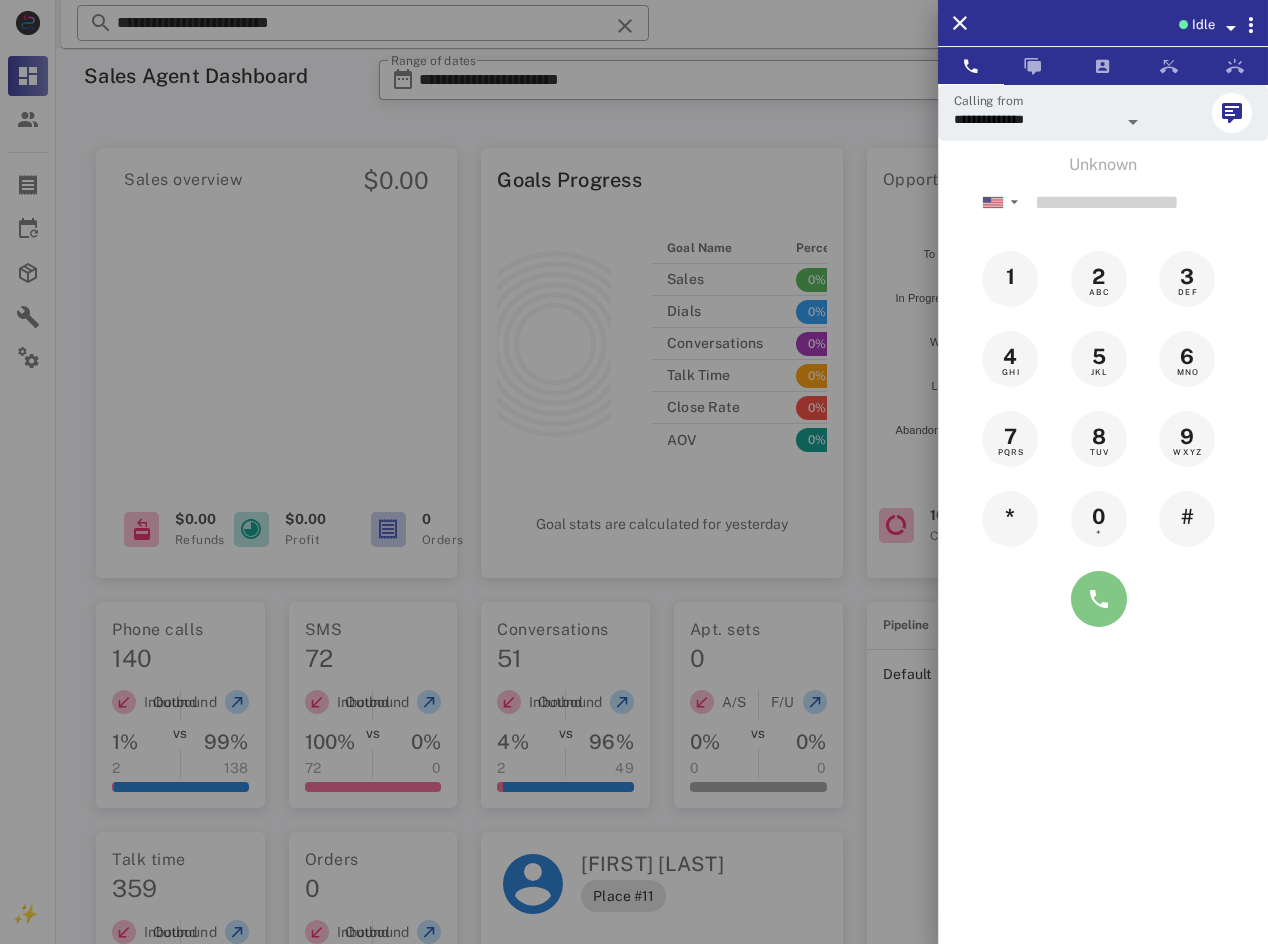 type on "**********" 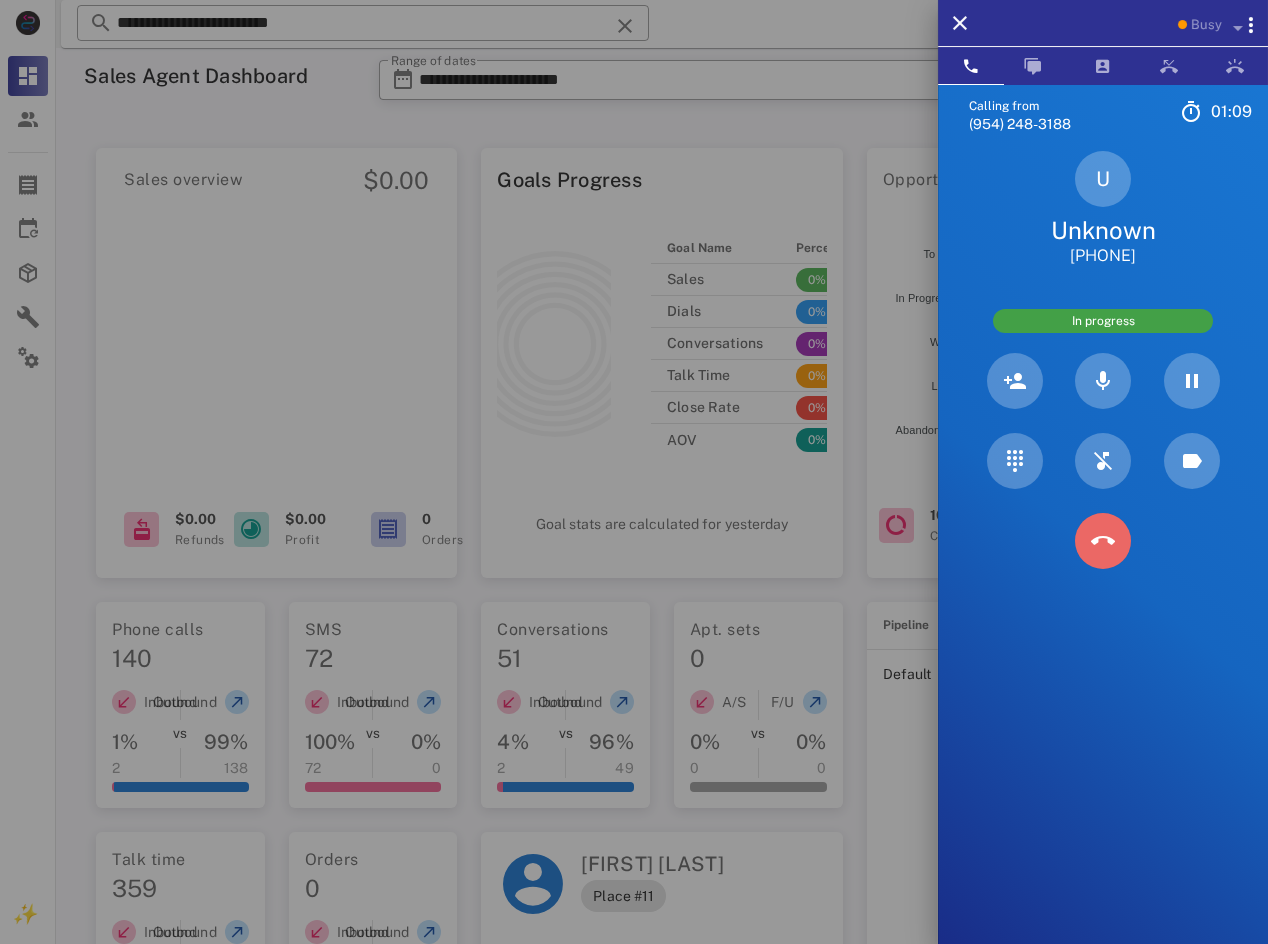 click at bounding box center (1103, 541) 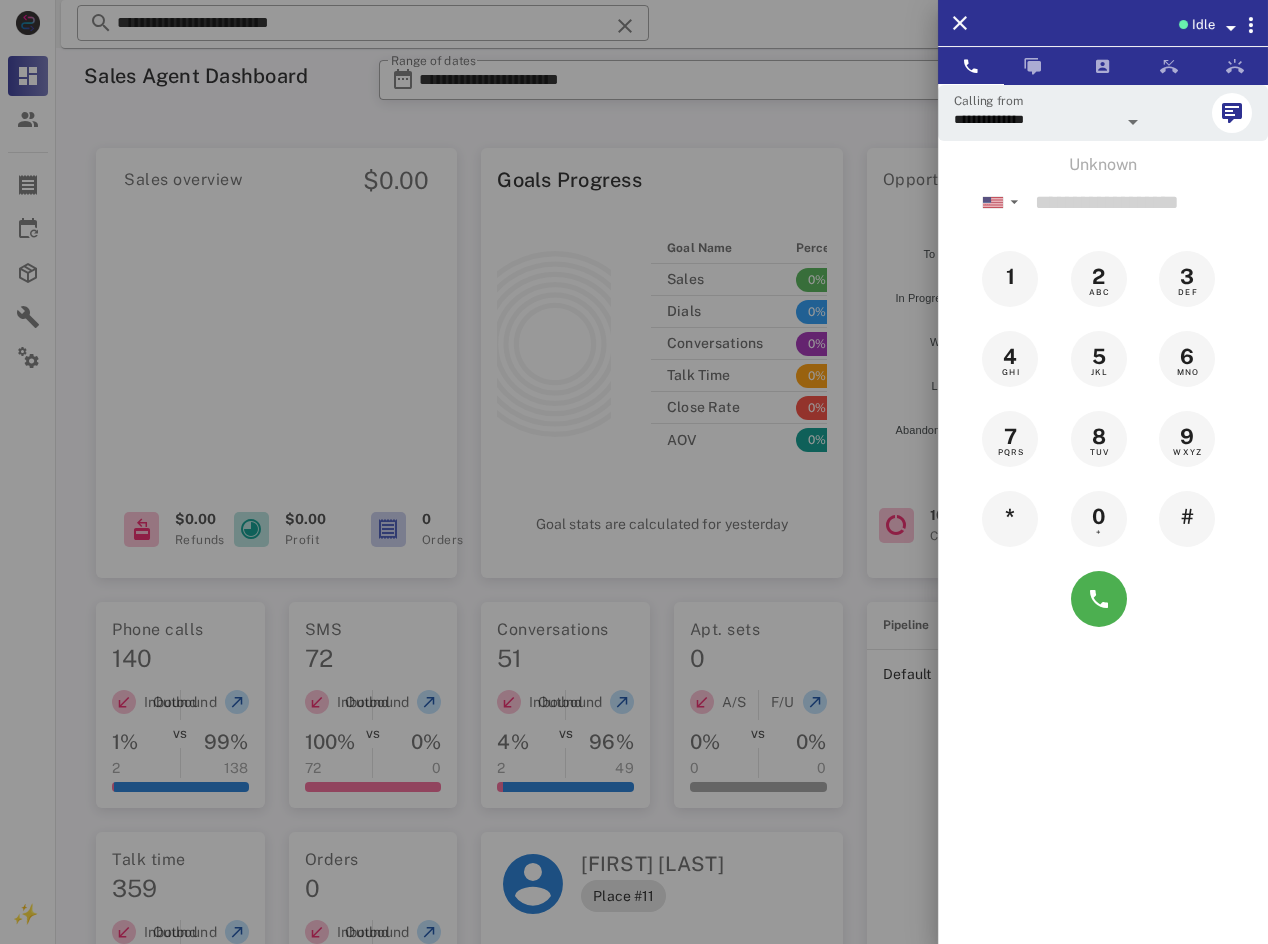 click at bounding box center [1183, 24] 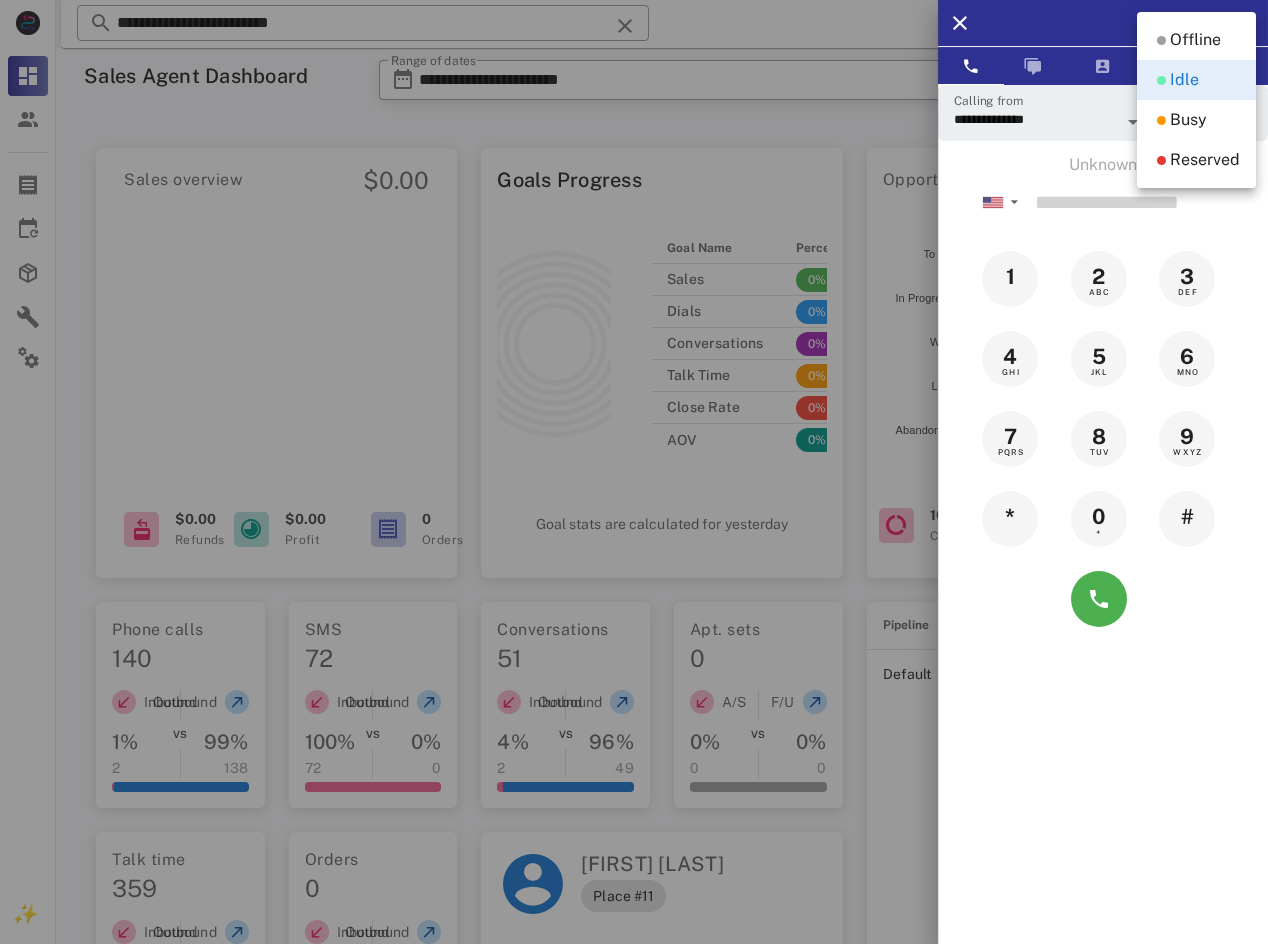 click on "Busy" at bounding box center [1188, 120] 